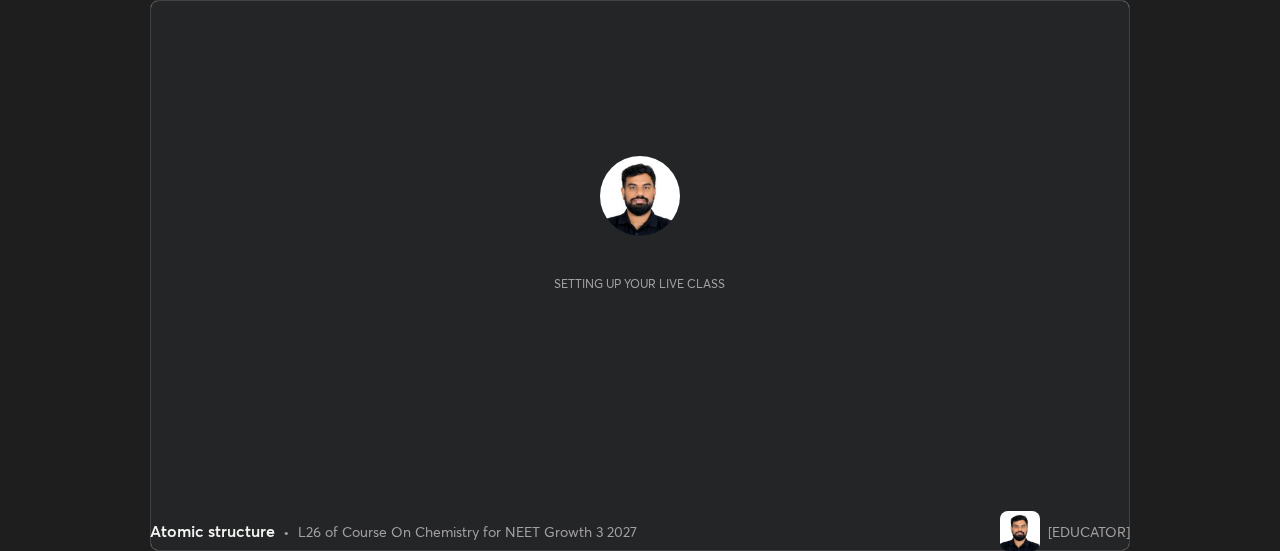 scroll, scrollTop: 0, scrollLeft: 0, axis: both 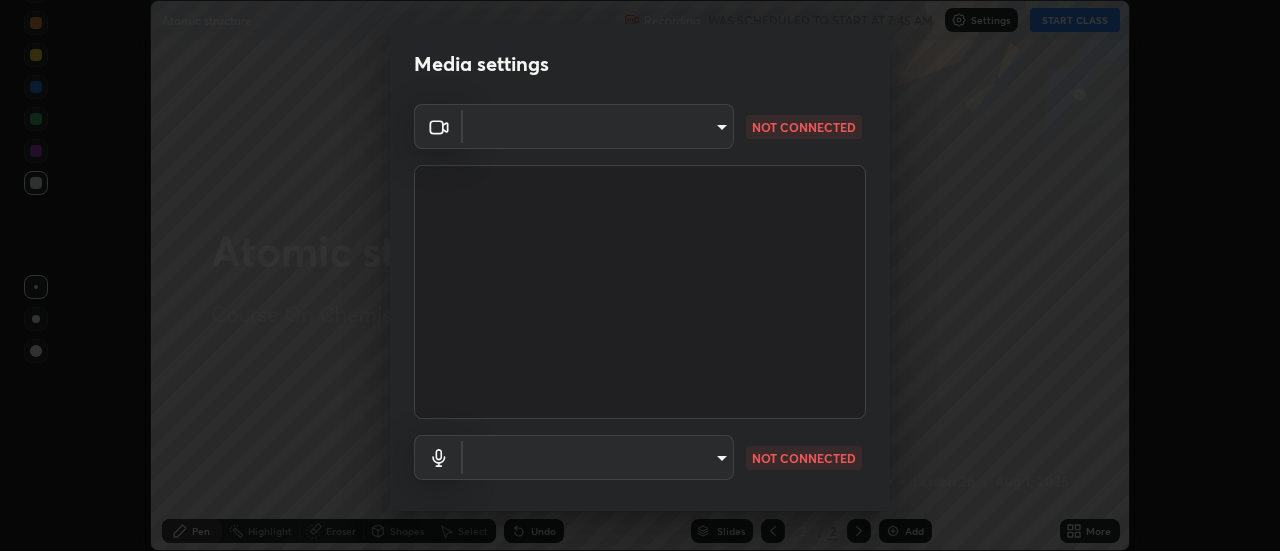 type on "2d91d50200c2a13640c46c86cfecc81bf58d7742ff43d4450b3e7c2bcef8e65d" 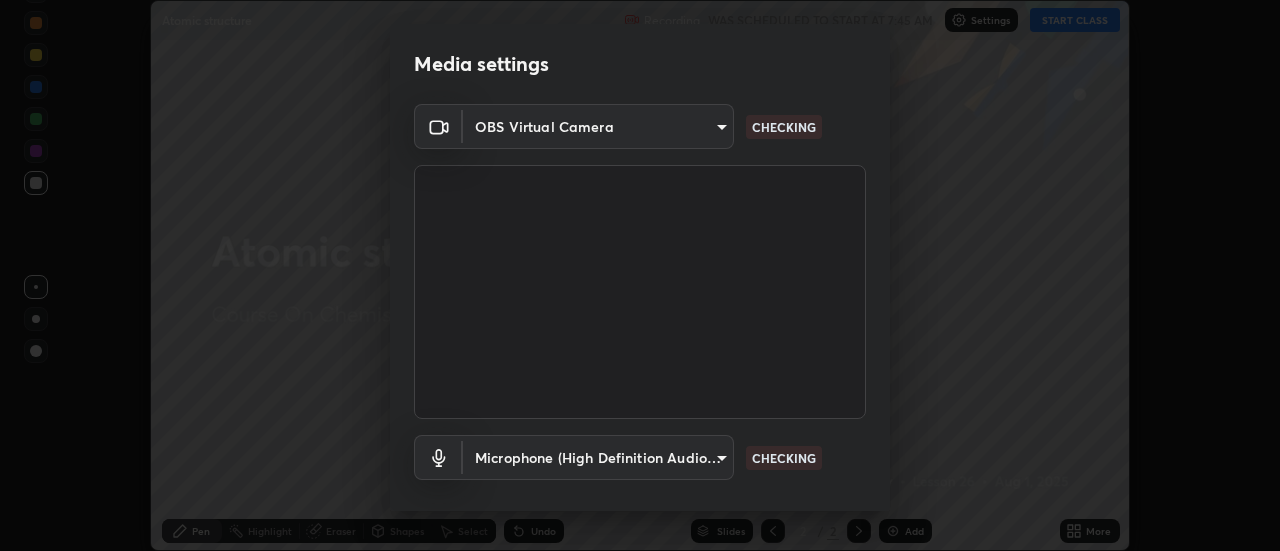 scroll, scrollTop: 105, scrollLeft: 0, axis: vertical 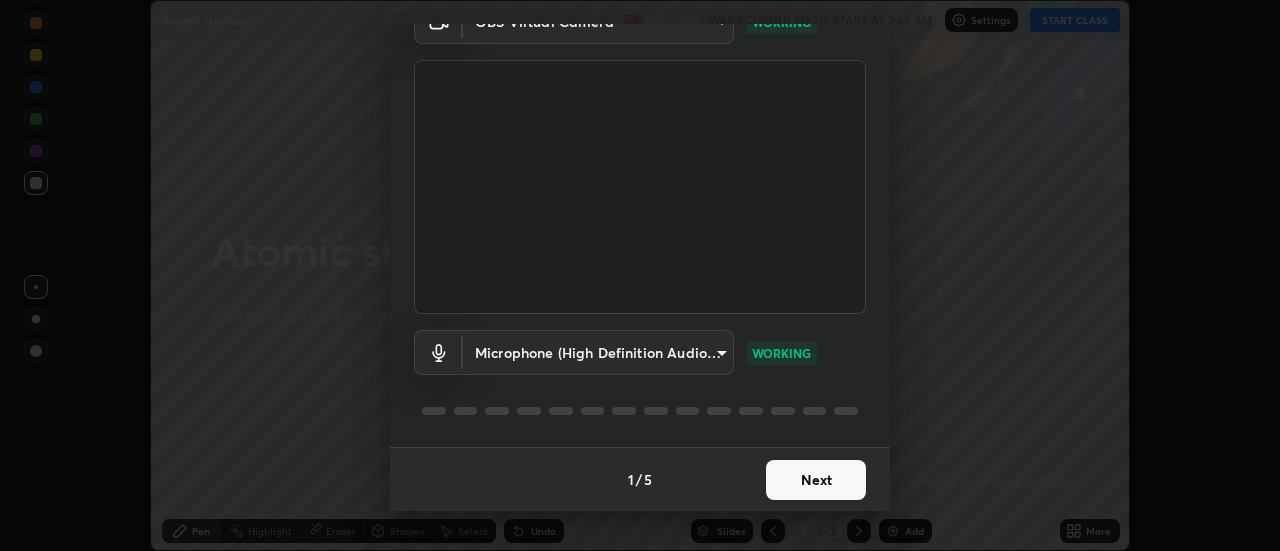 click on "Next" at bounding box center (816, 480) 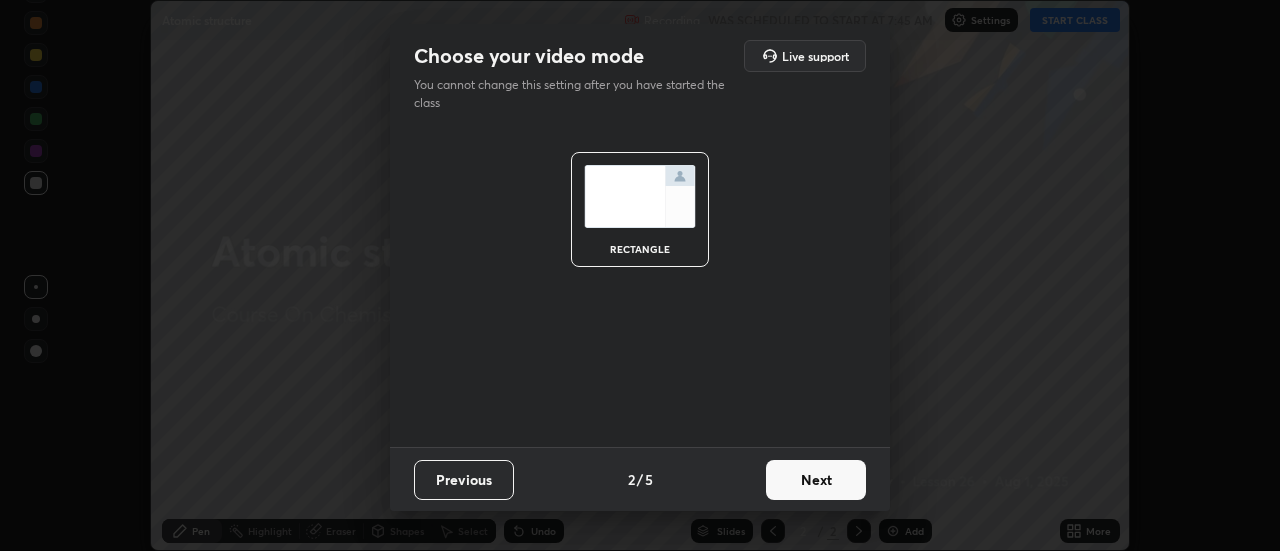 scroll, scrollTop: 0, scrollLeft: 0, axis: both 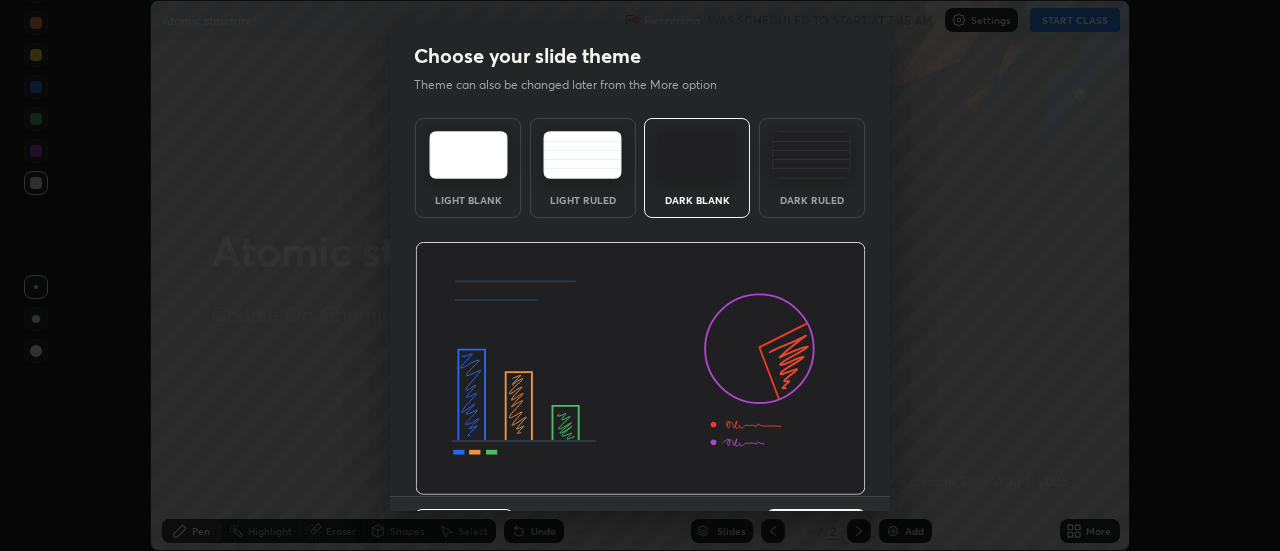 click on "Dark Ruled" at bounding box center [812, 168] 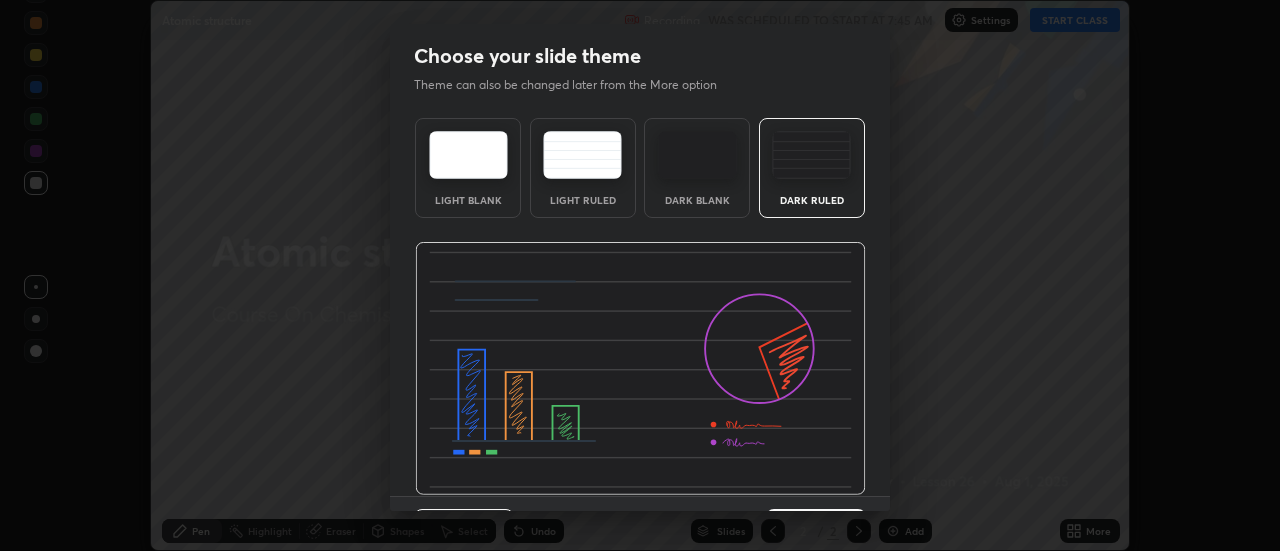 scroll, scrollTop: 49, scrollLeft: 0, axis: vertical 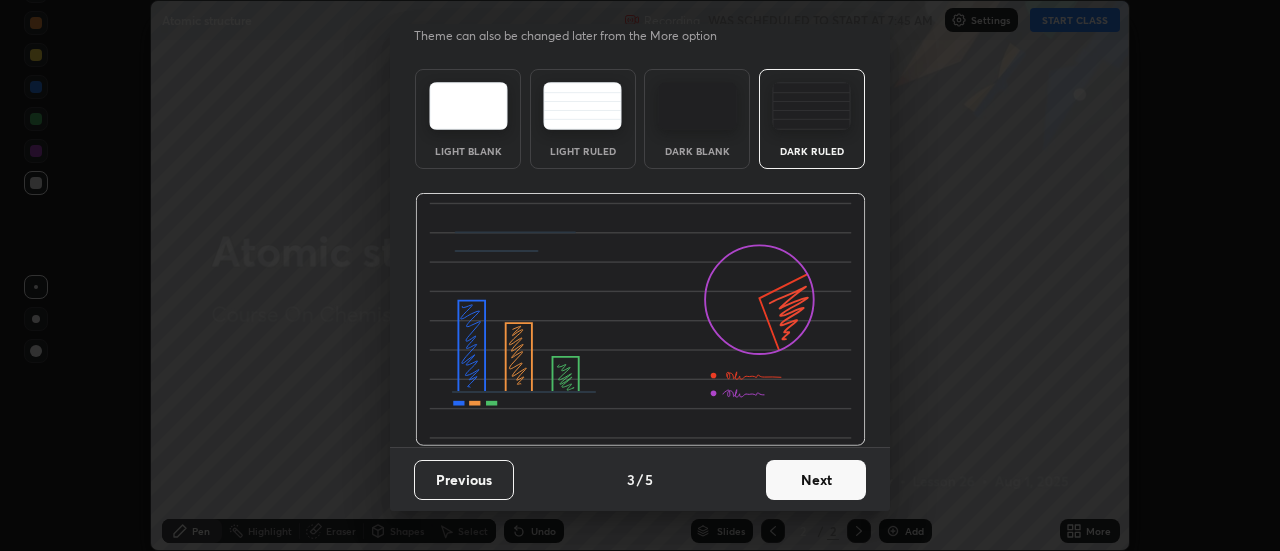 click on "Next" at bounding box center (816, 480) 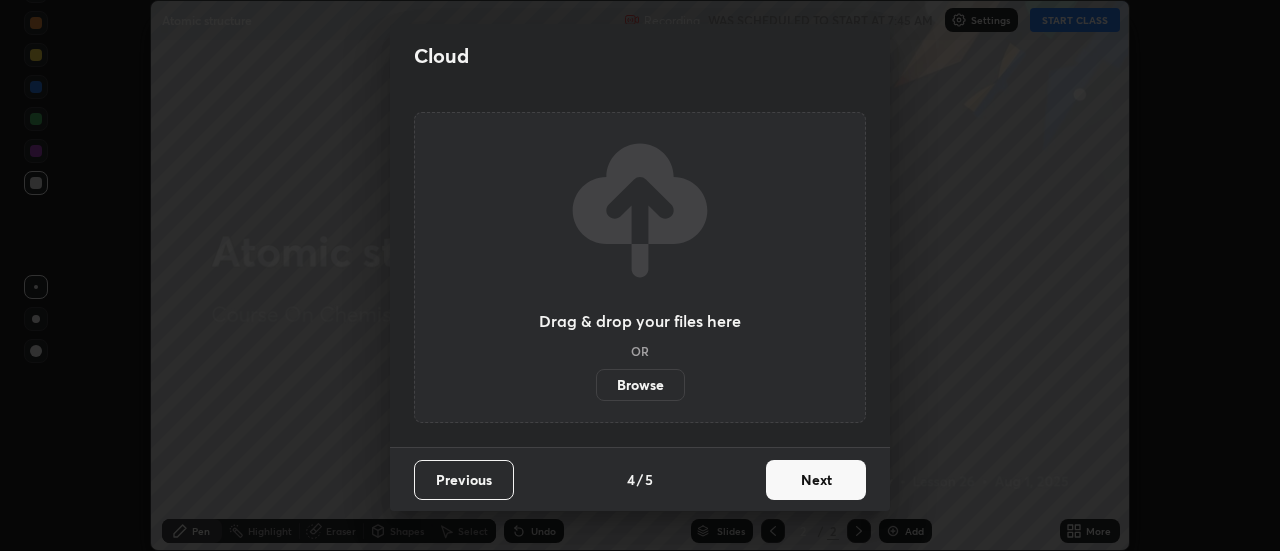 scroll, scrollTop: 0, scrollLeft: 0, axis: both 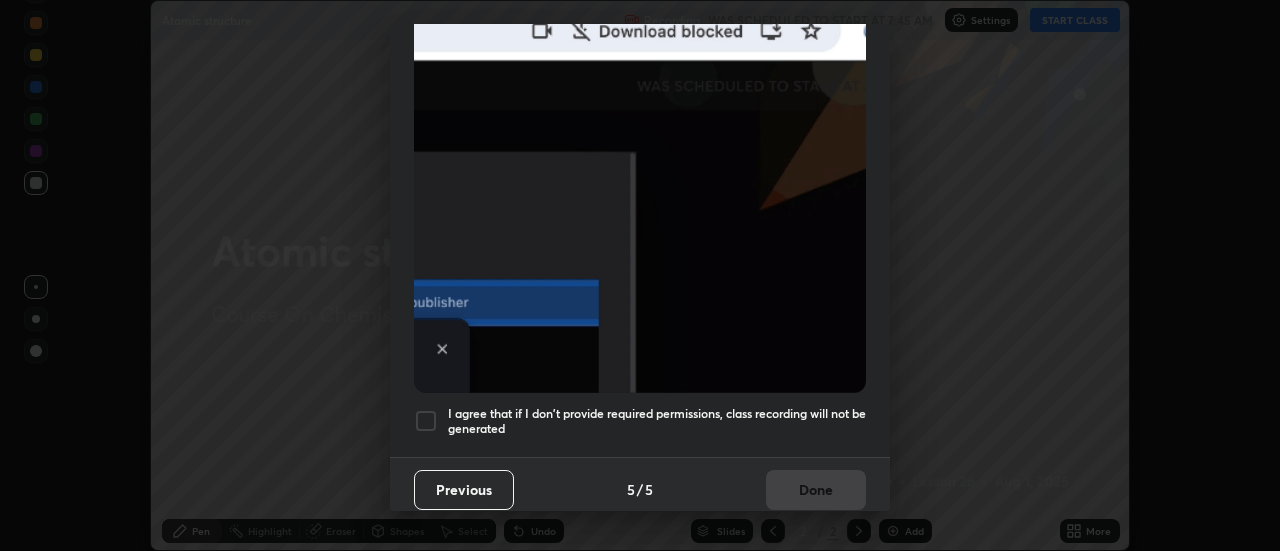 click on "I agree that if I don't provide required permissions, class recording will not be generated" at bounding box center (657, 421) 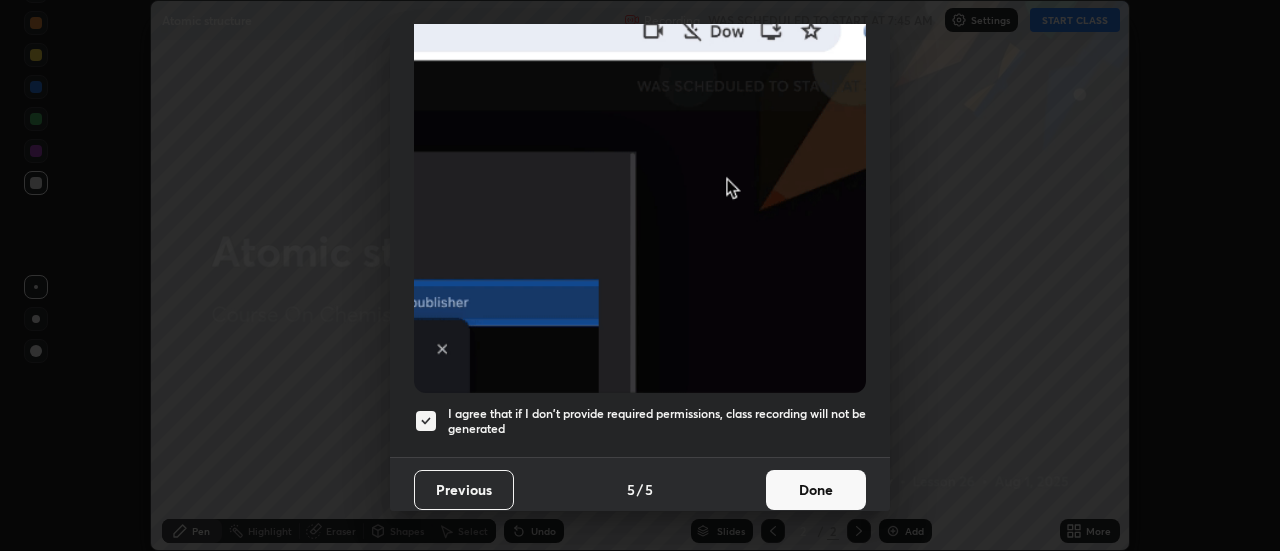 click on "Done" at bounding box center (816, 490) 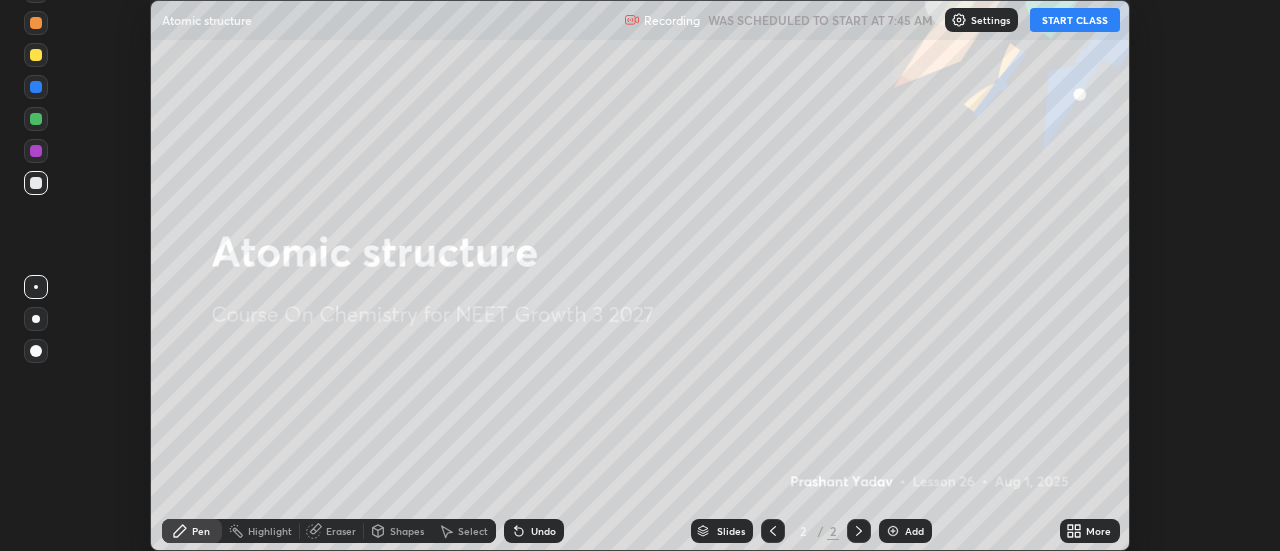 click on "START CLASS" at bounding box center (1075, 20) 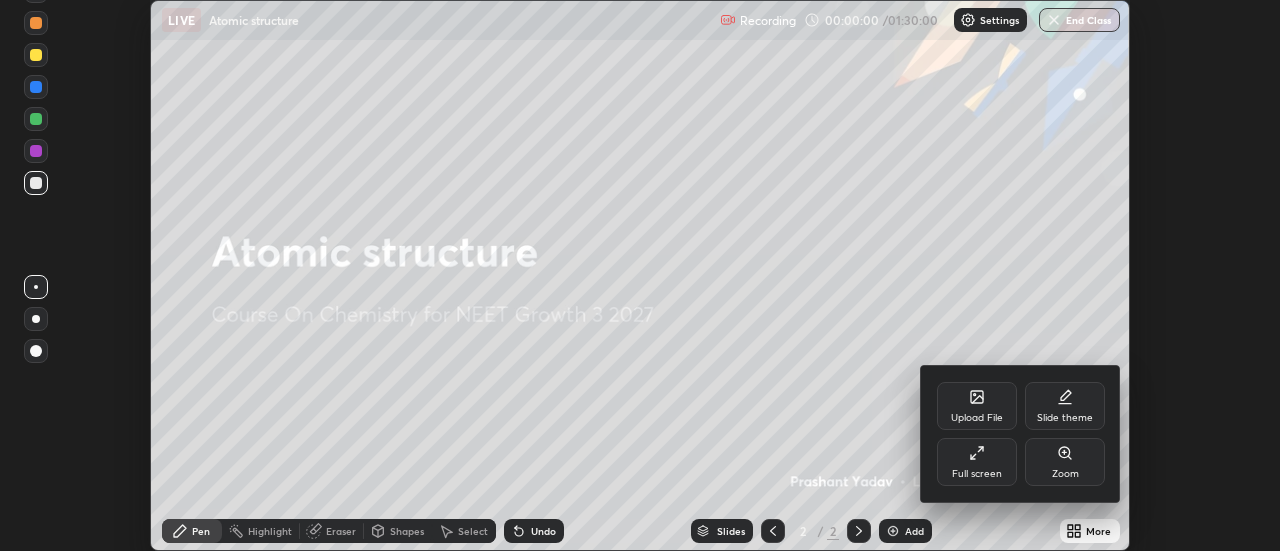 click on "Full screen" at bounding box center [977, 474] 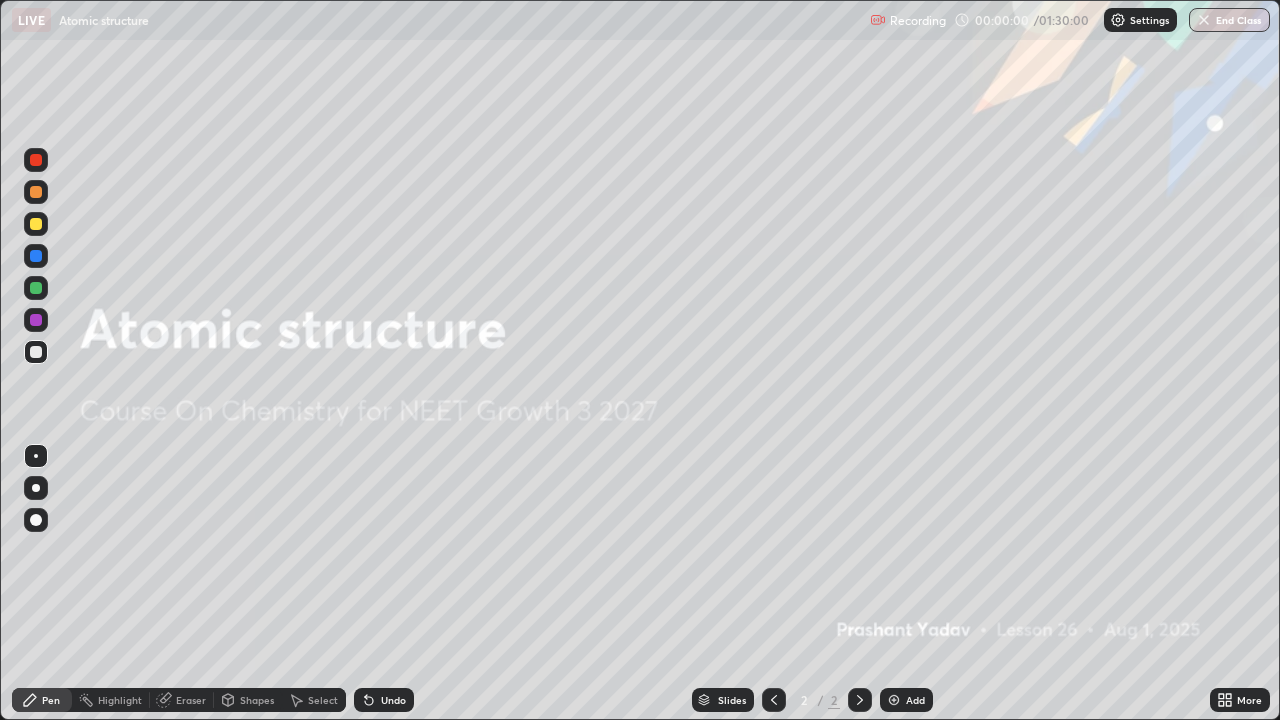 scroll, scrollTop: 99280, scrollLeft: 98720, axis: both 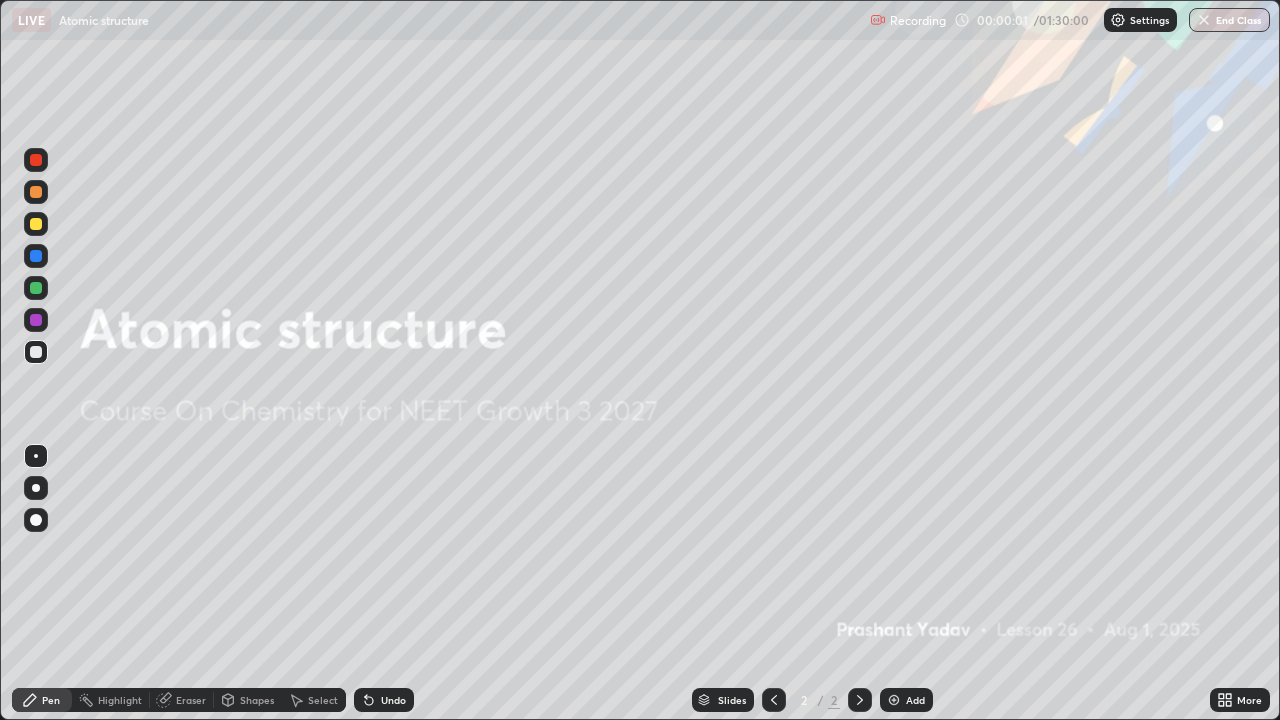 click on "Add" at bounding box center [915, 700] 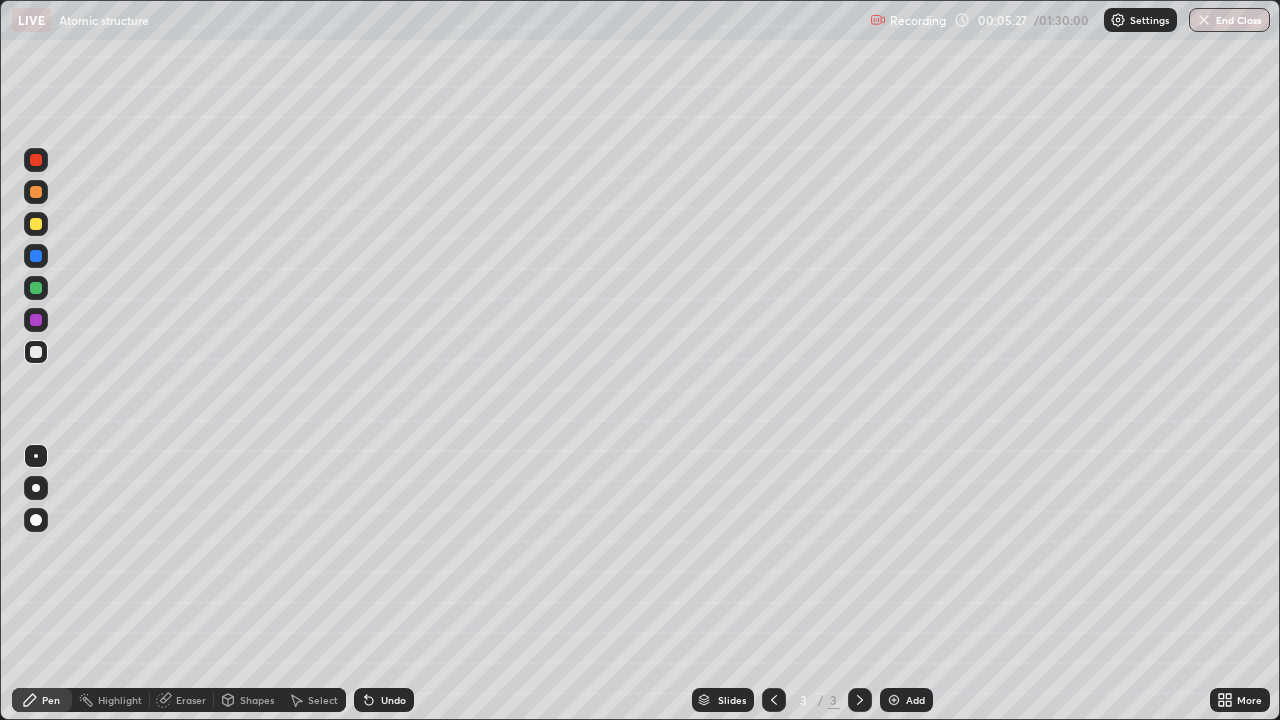 click on "Add" at bounding box center [915, 700] 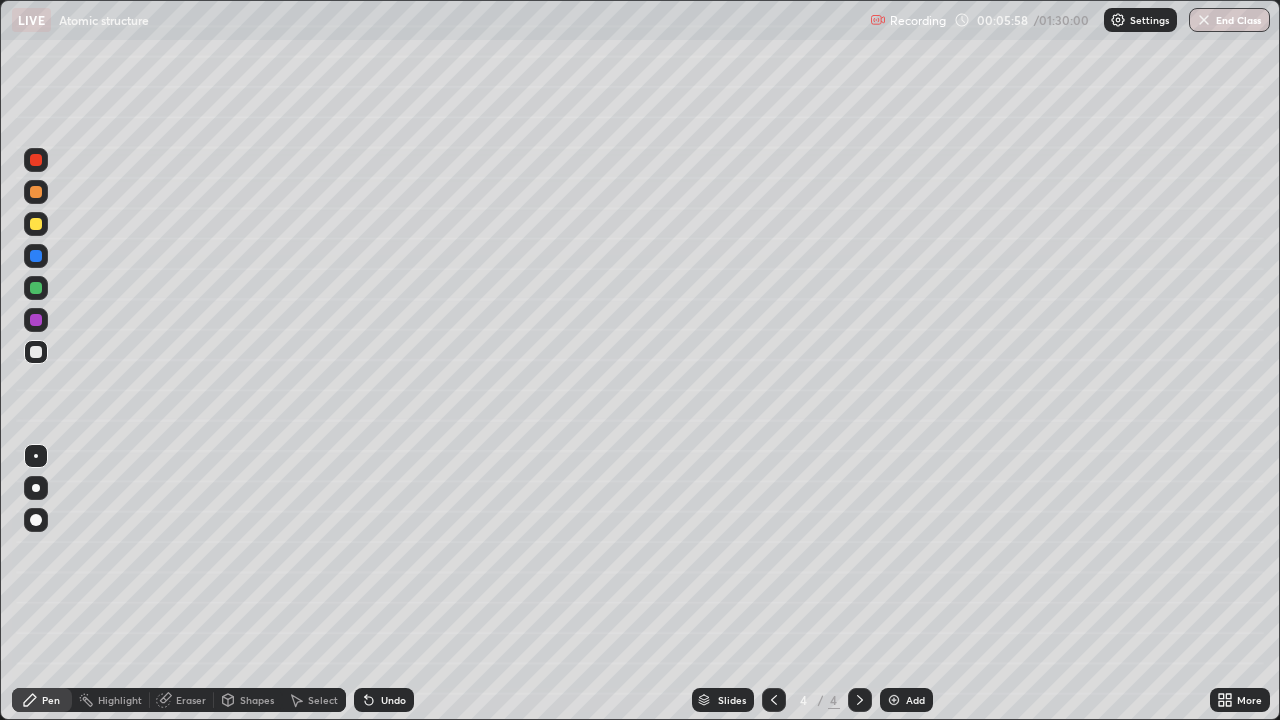 click on "Undo" at bounding box center [393, 700] 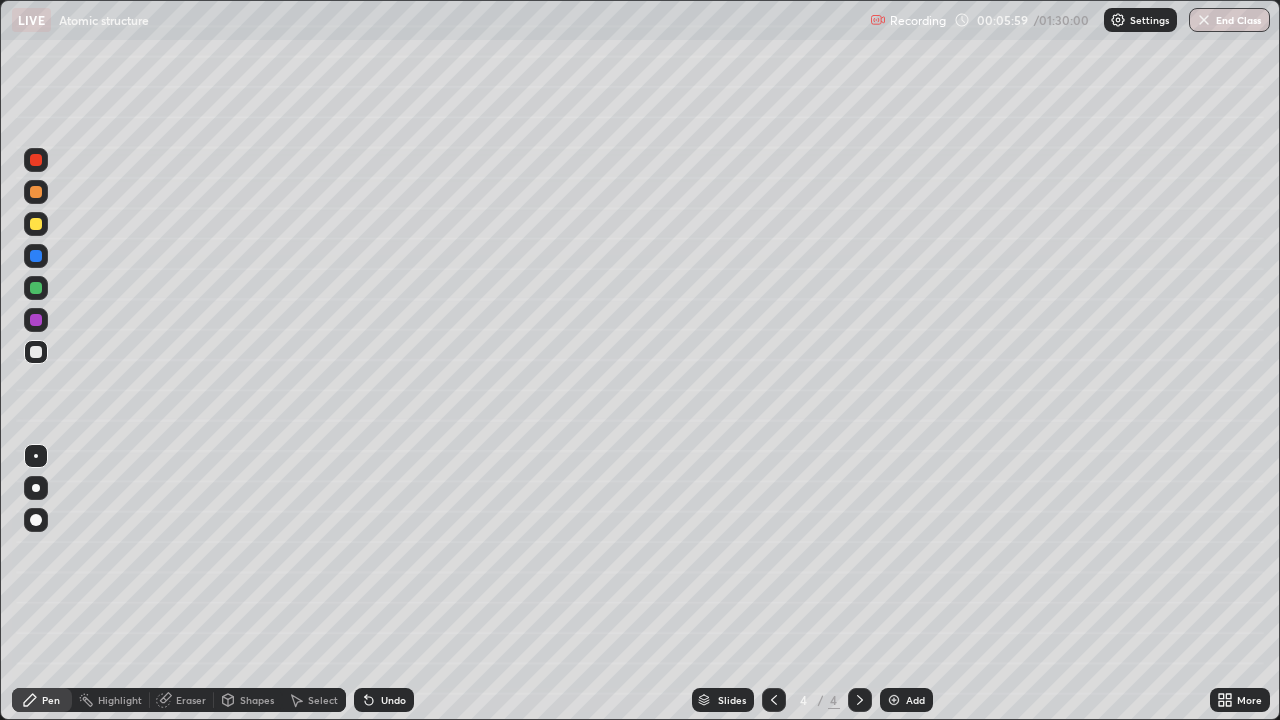 click on "Undo" at bounding box center [384, 700] 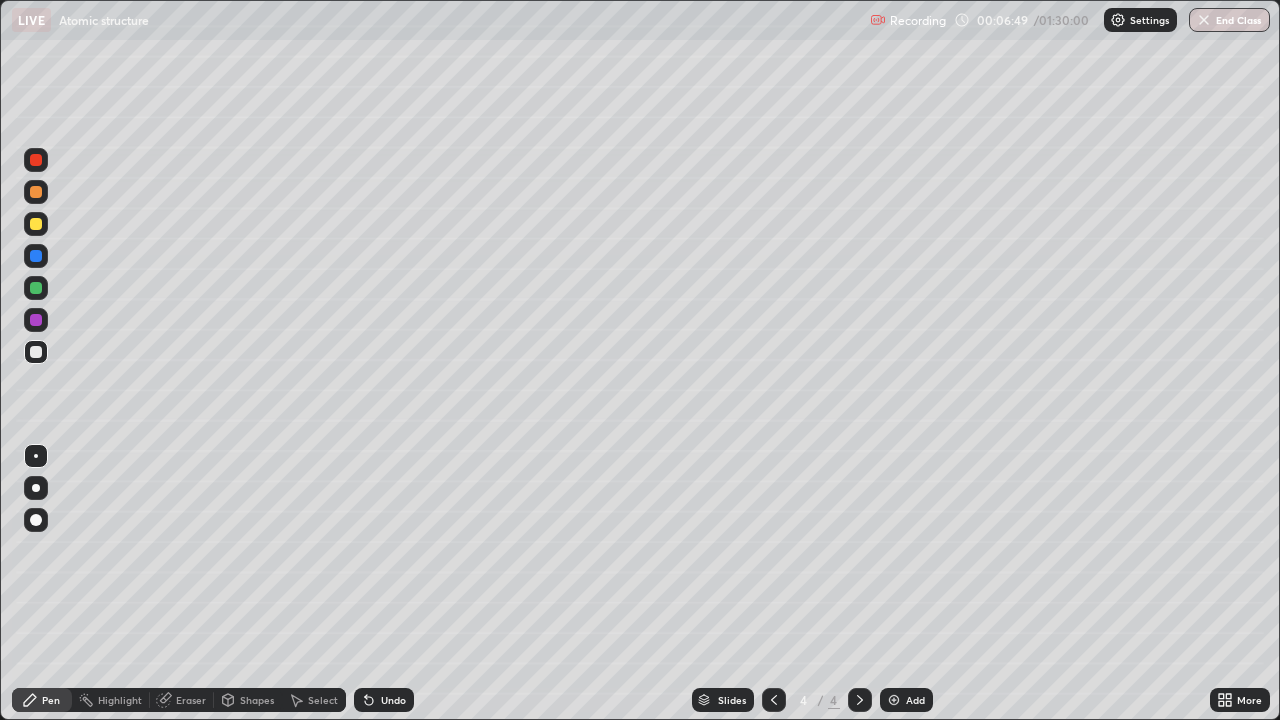 click 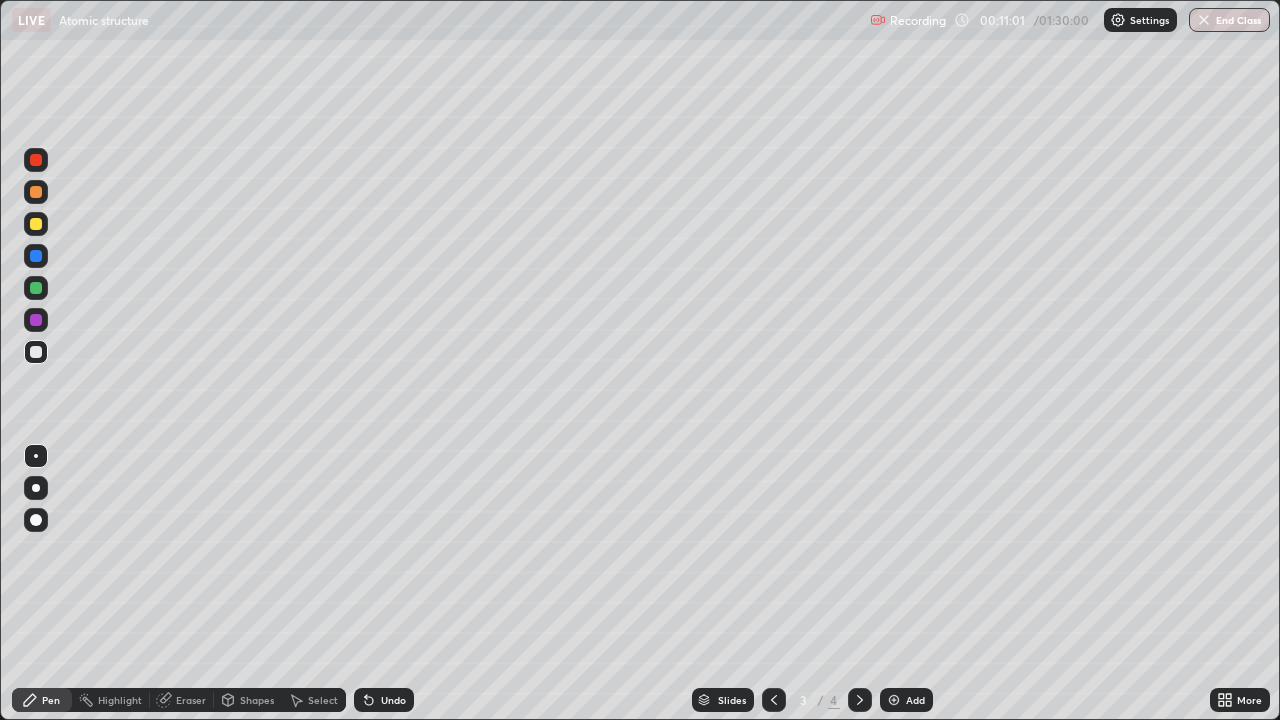 click 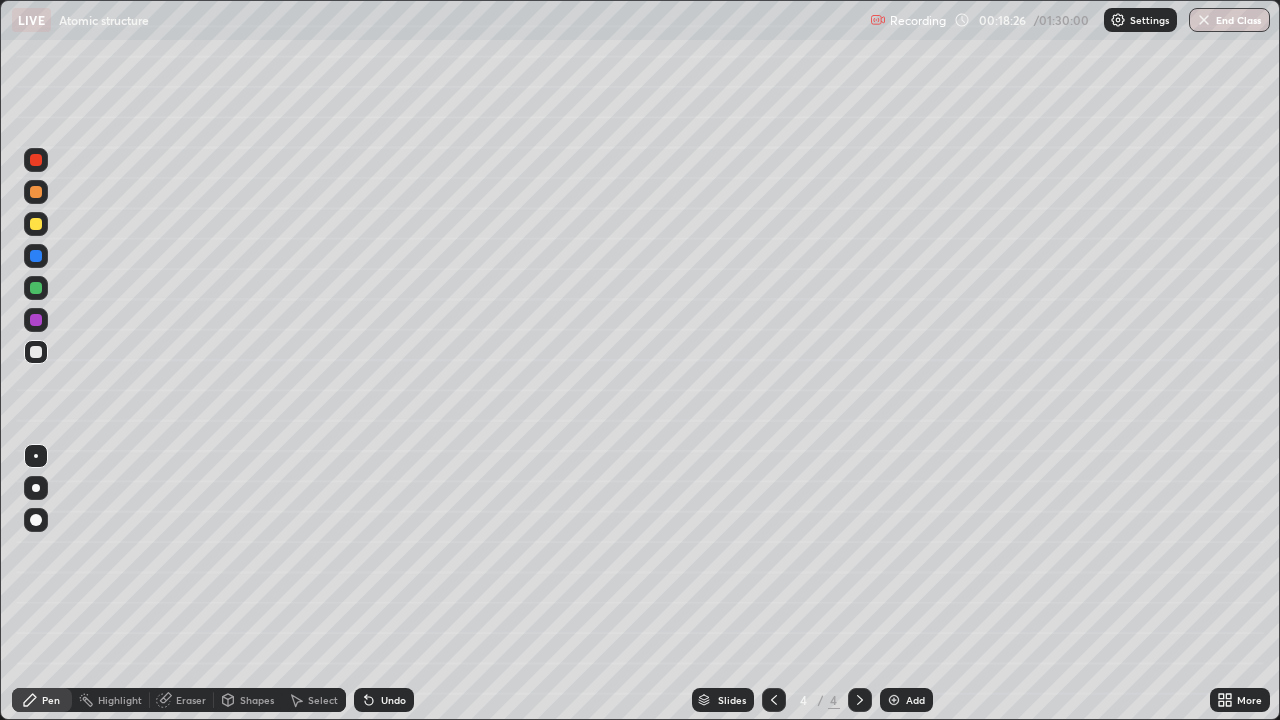 click at bounding box center [894, 700] 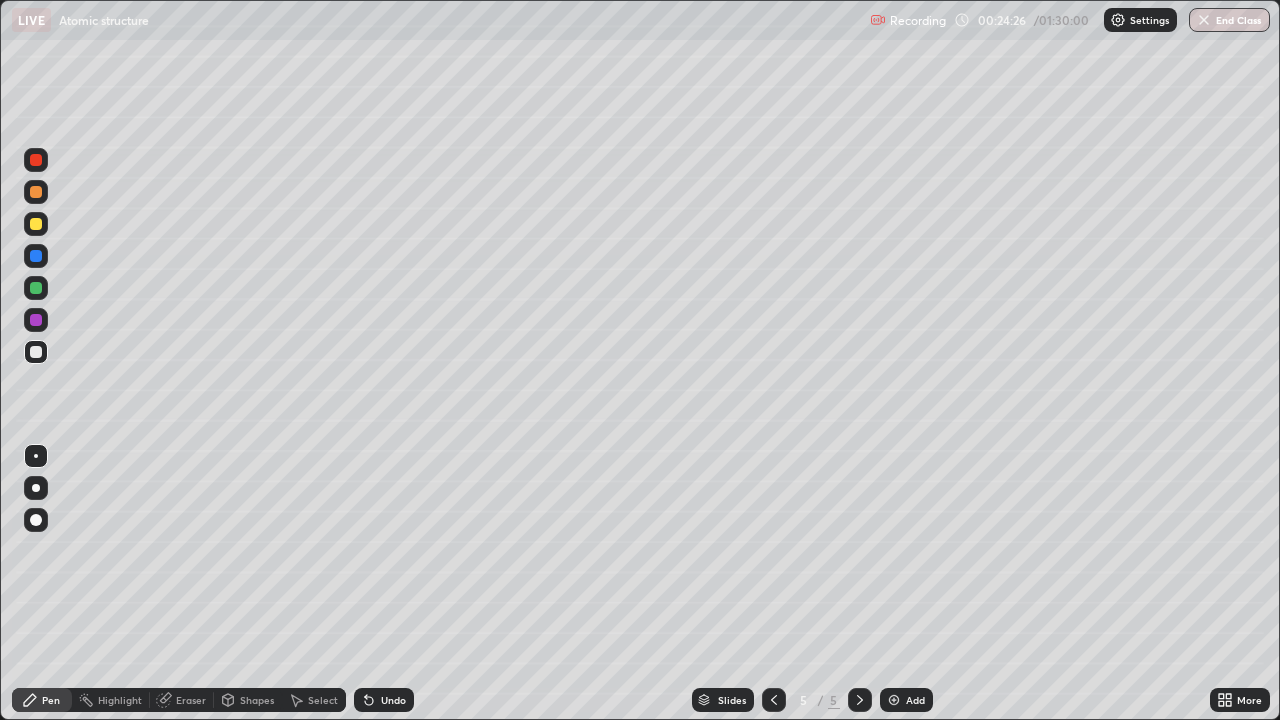 click at bounding box center (894, 700) 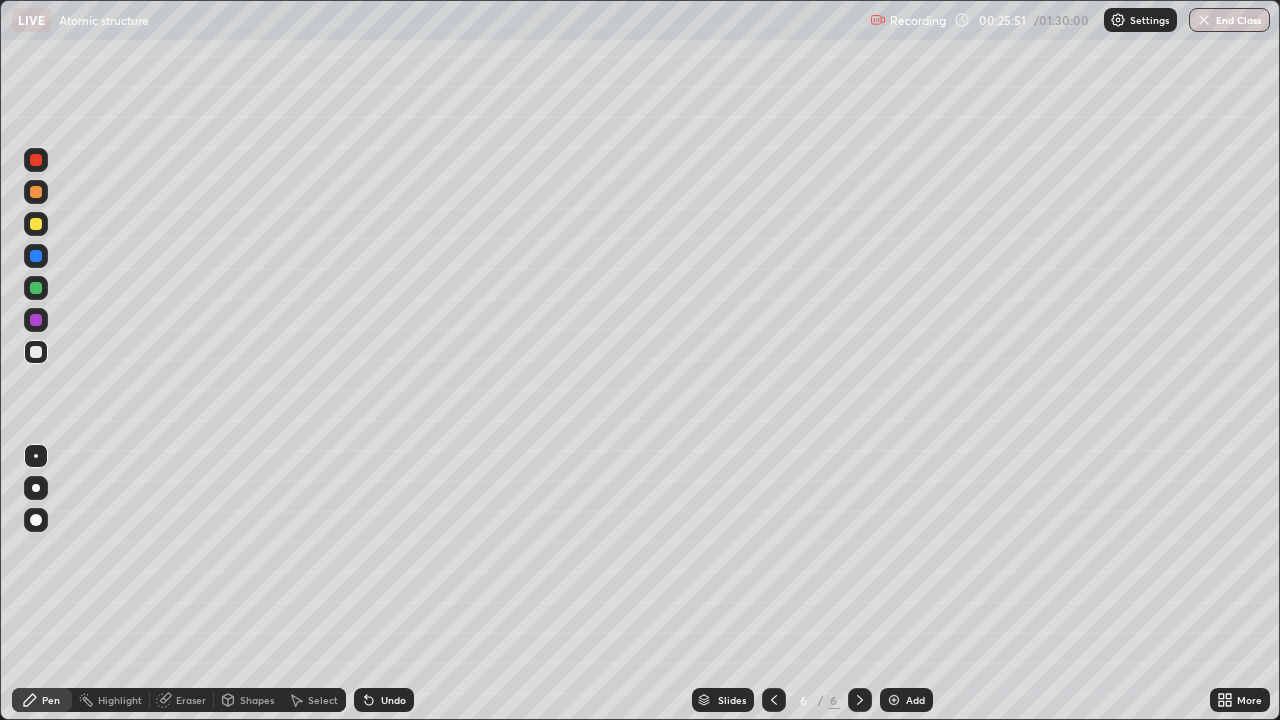 click at bounding box center (894, 700) 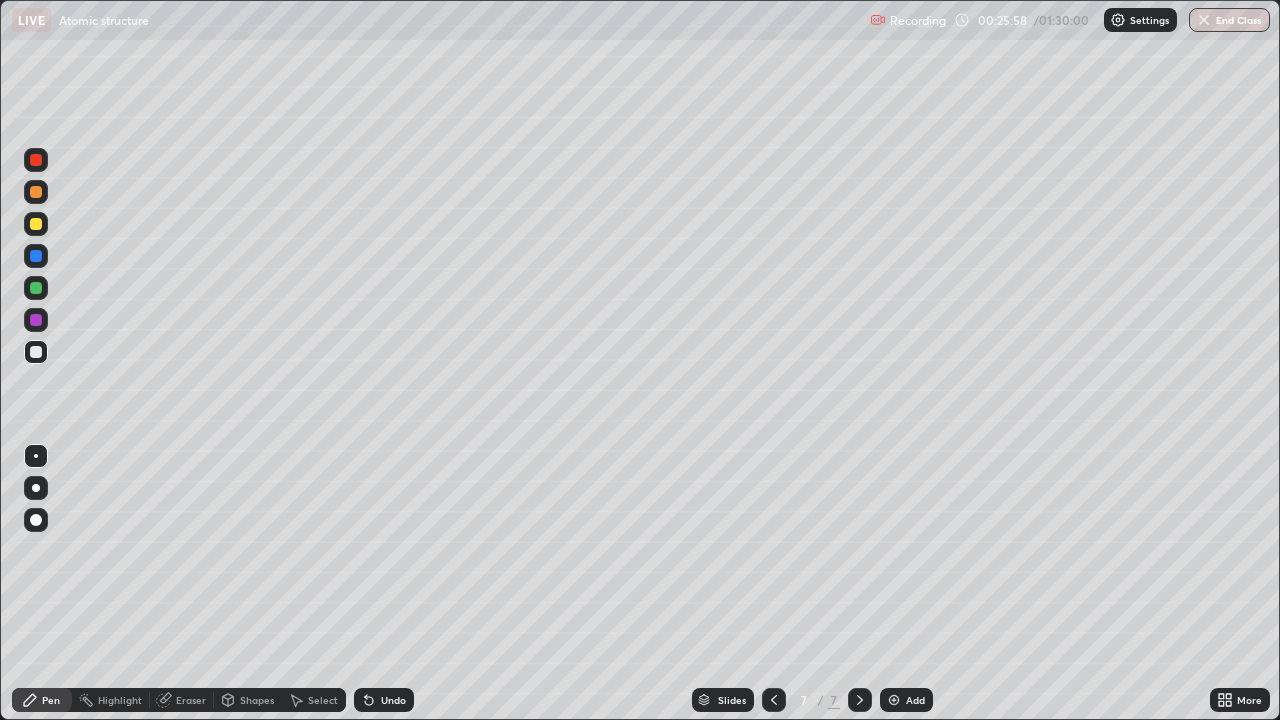 click on "Undo" at bounding box center (384, 700) 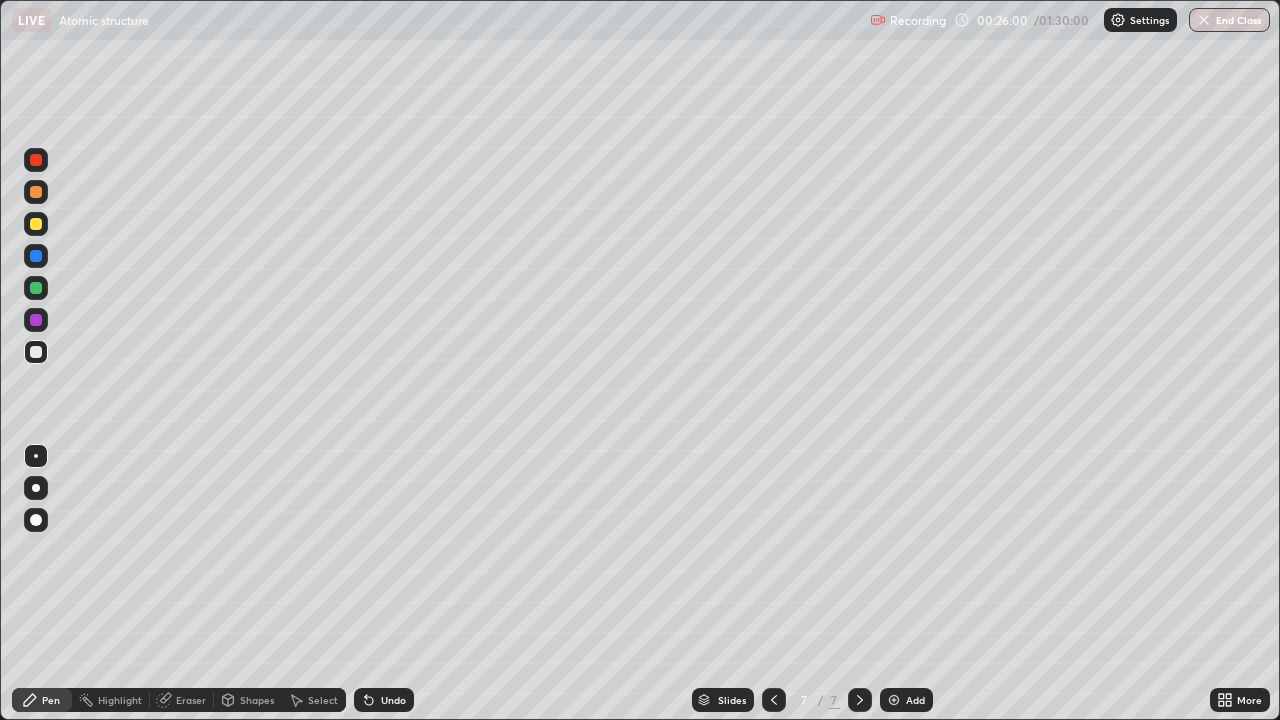 click on "Undo" at bounding box center [393, 700] 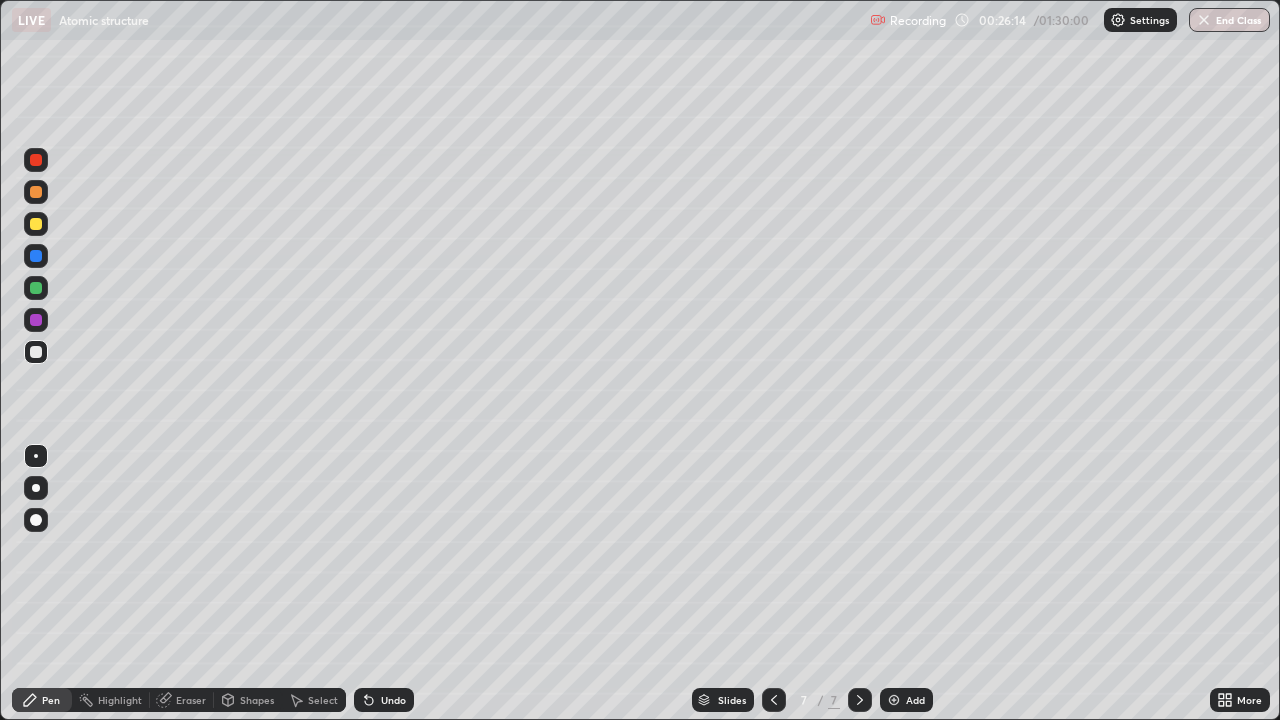 click on "Undo" at bounding box center (393, 700) 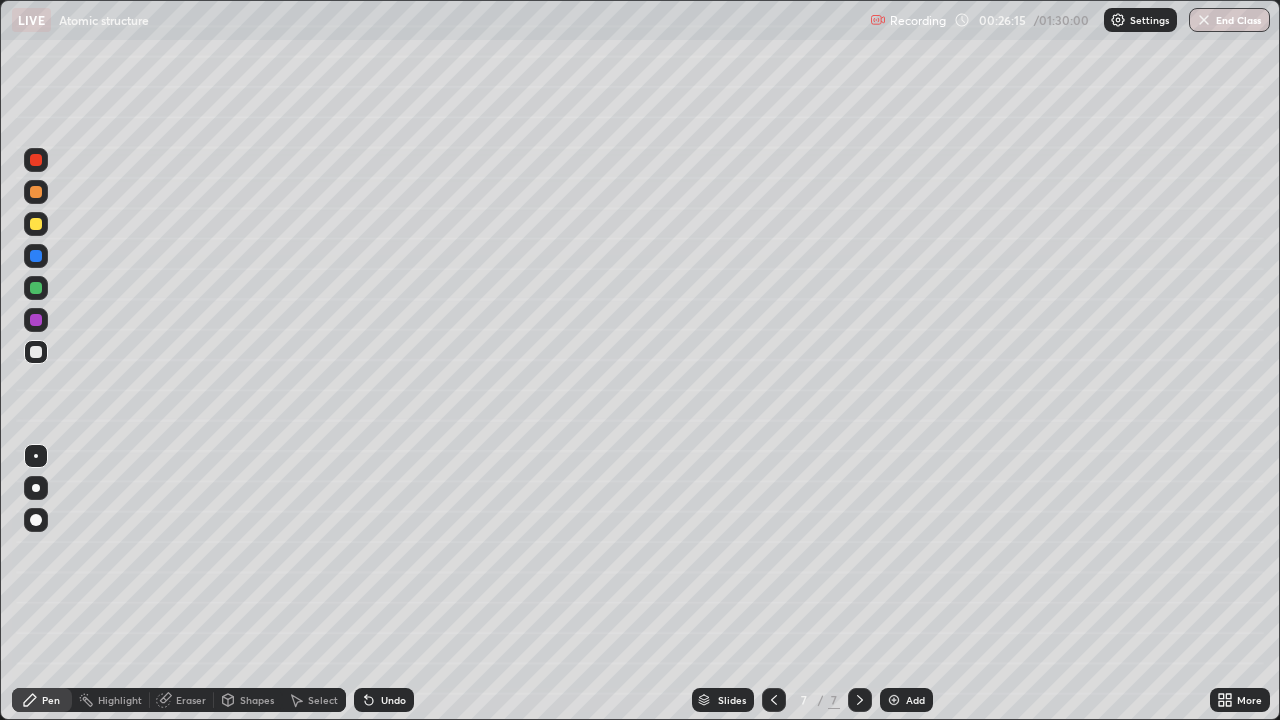 click on "Undo" at bounding box center [393, 700] 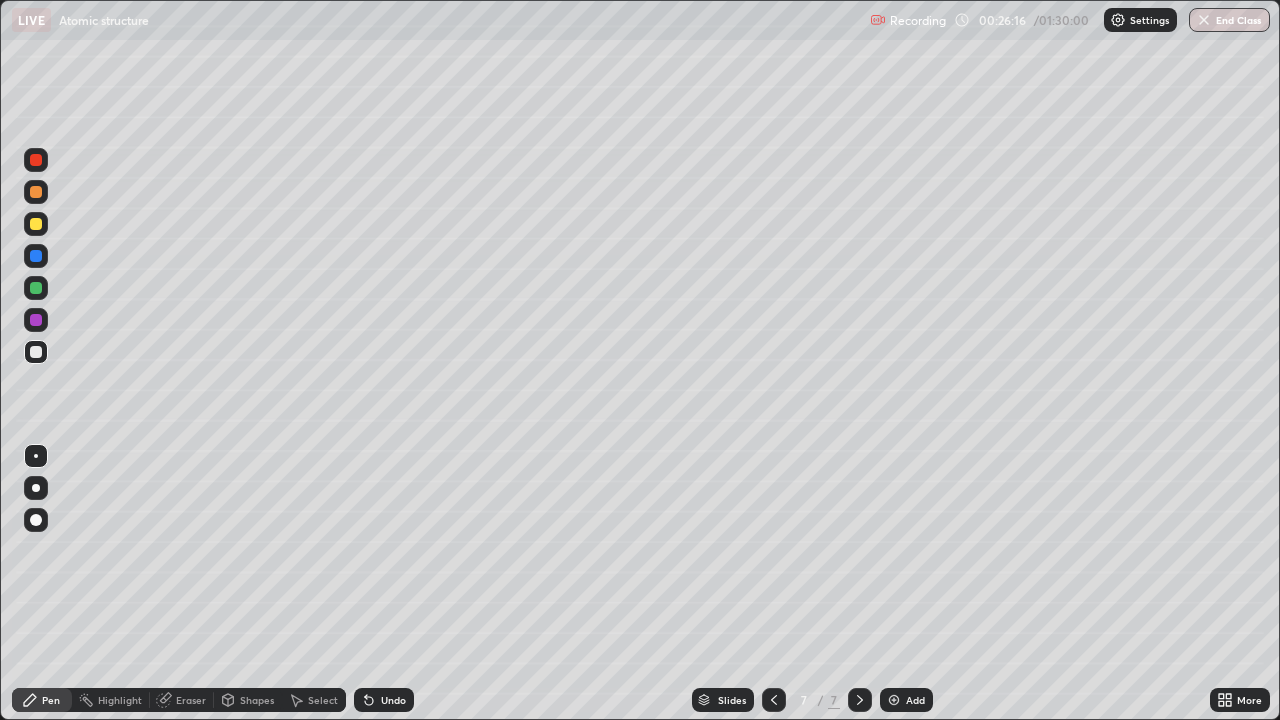 click on "Undo" at bounding box center (393, 700) 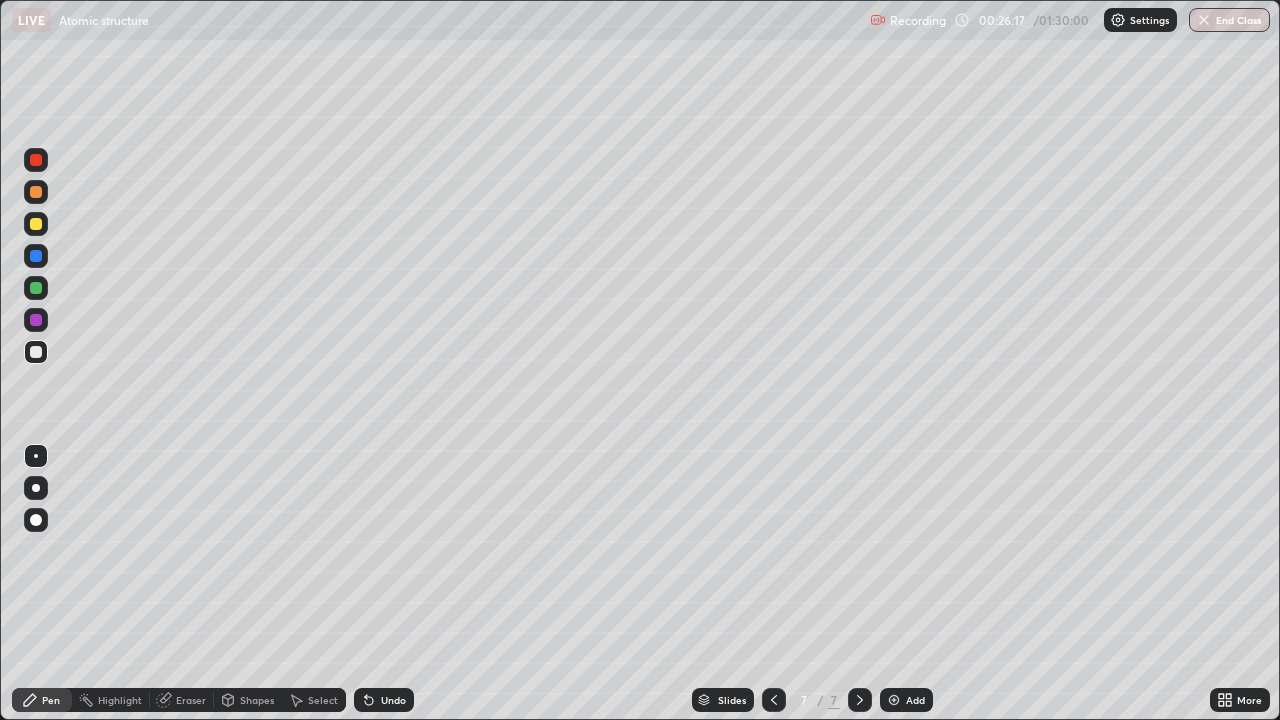 click on "Undo" at bounding box center (384, 700) 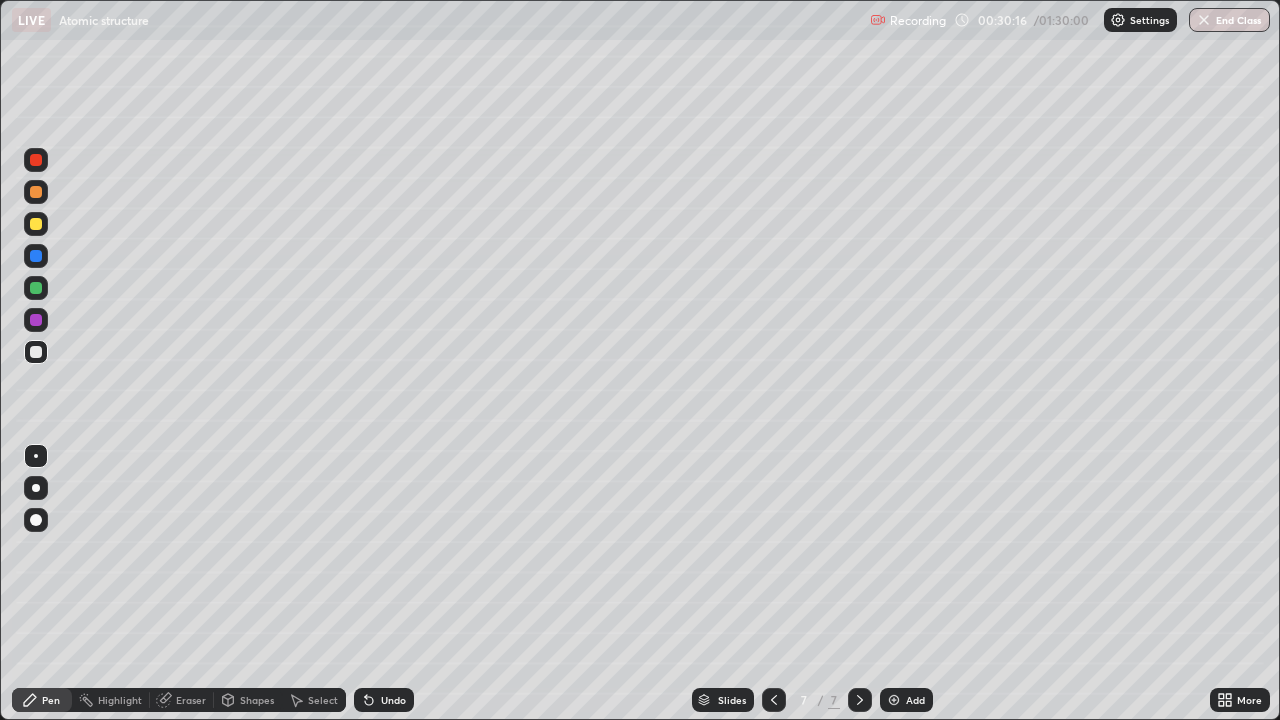 click on "Undo" at bounding box center [393, 700] 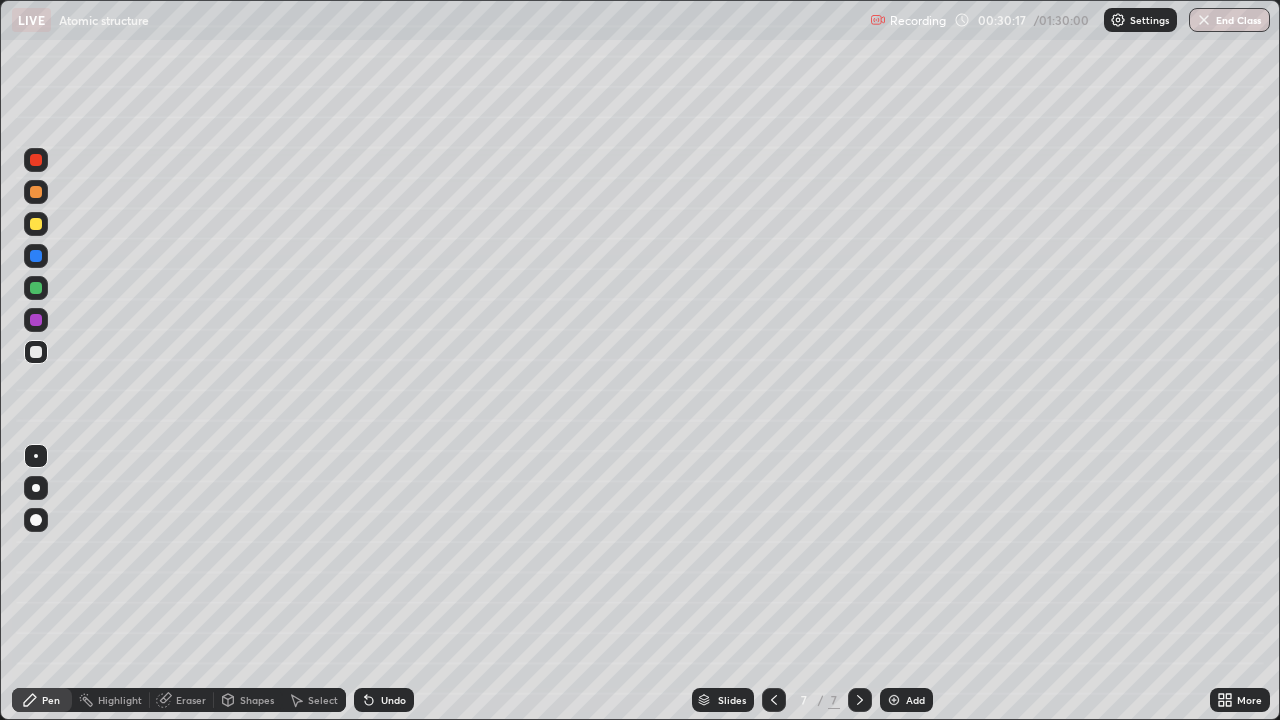 click on "Undo" at bounding box center [393, 700] 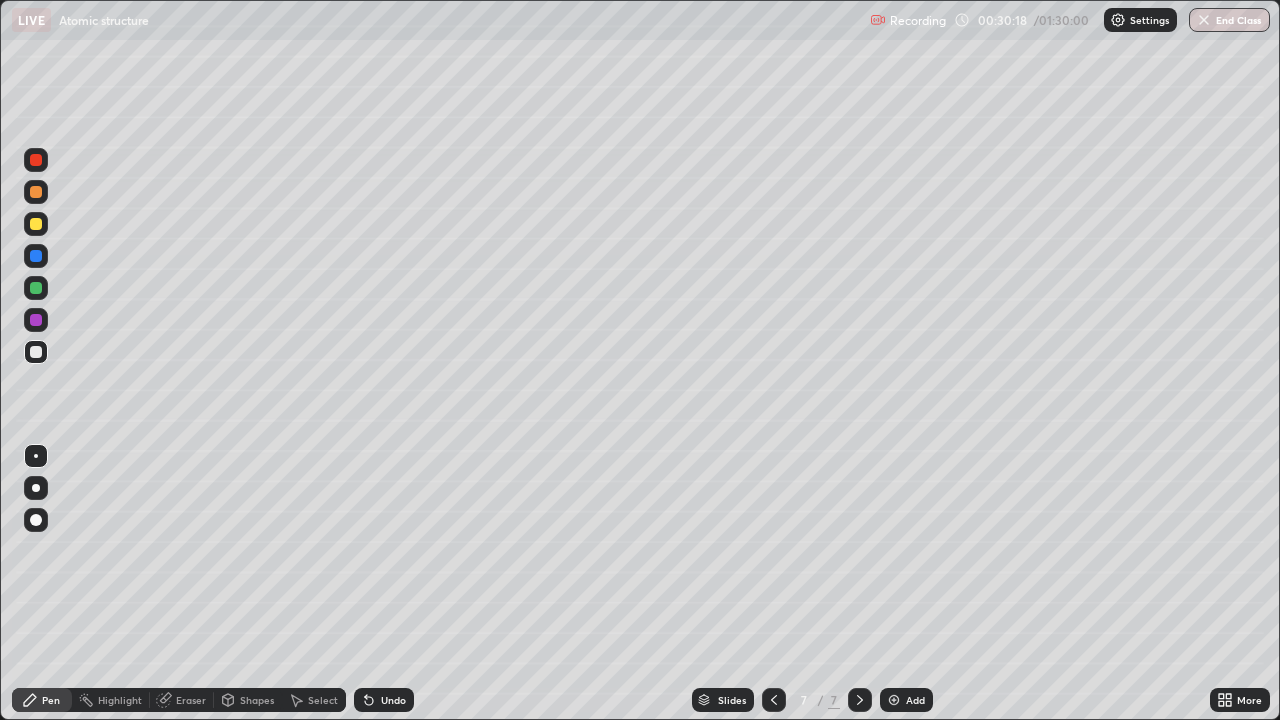click on "Undo" at bounding box center (393, 700) 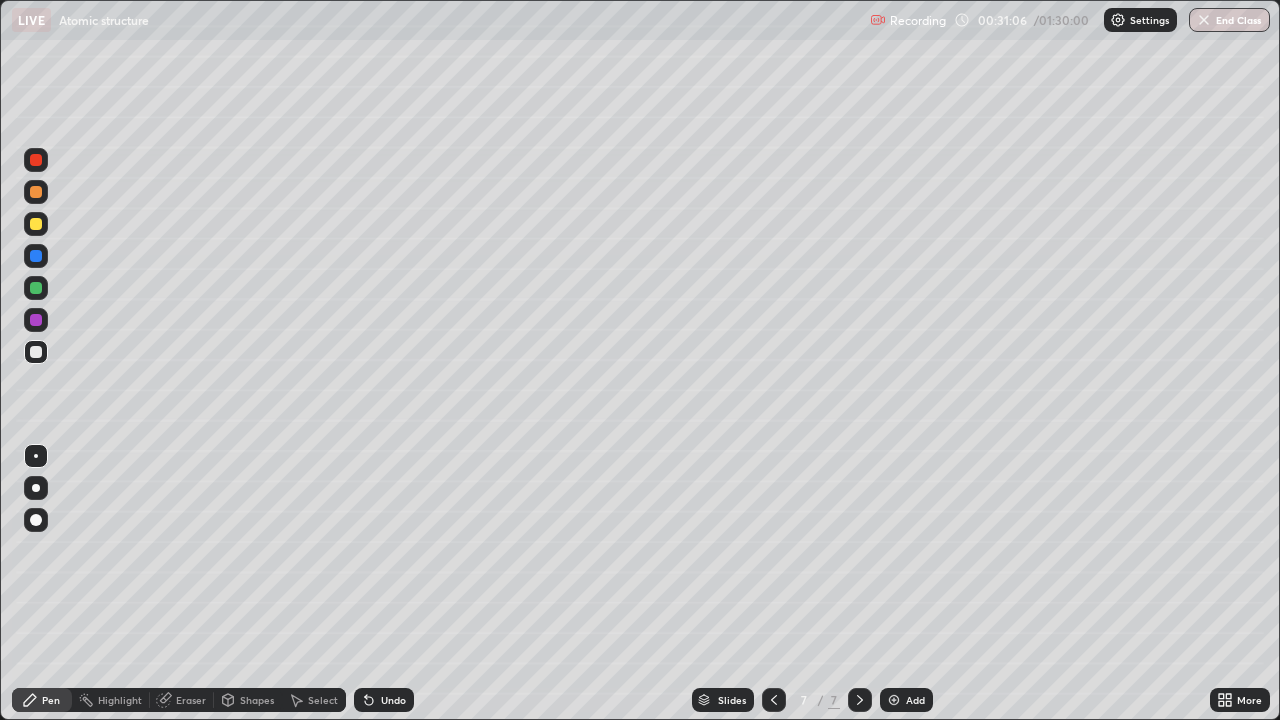 click on "Slides 7 / 7 Add" at bounding box center [812, 700] 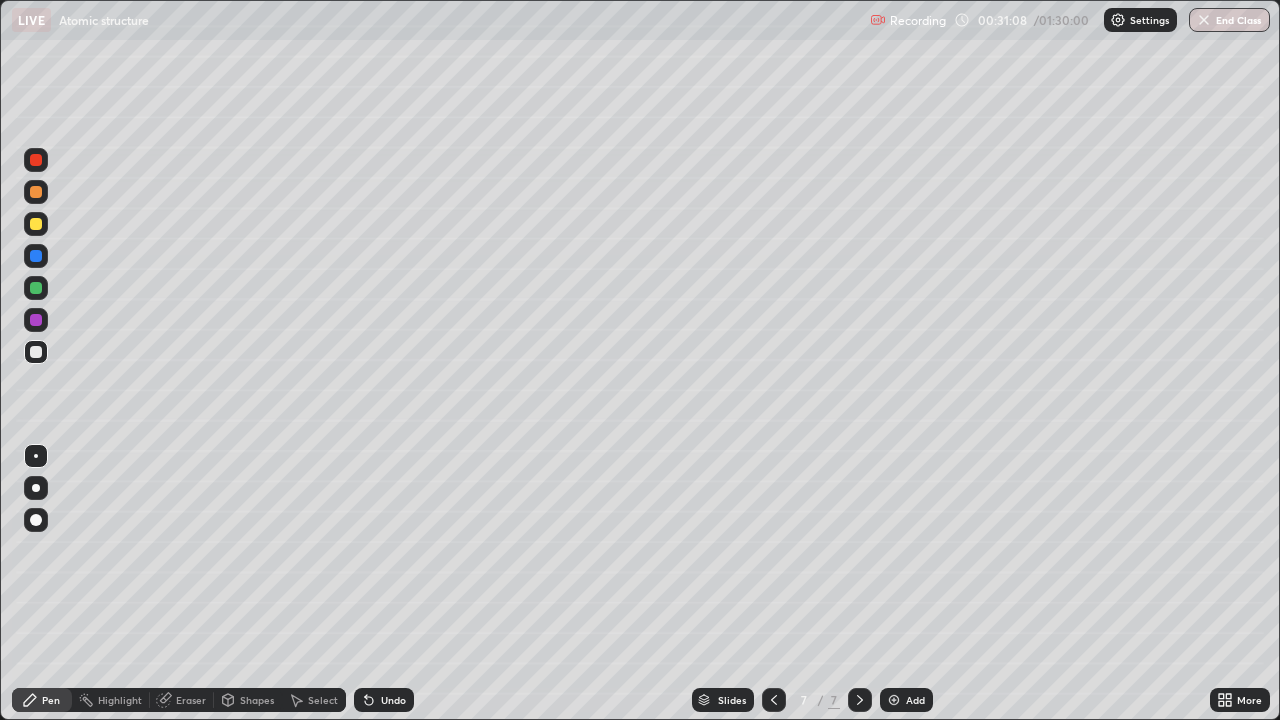 click on "Slides 7 / 7 Add" at bounding box center [812, 700] 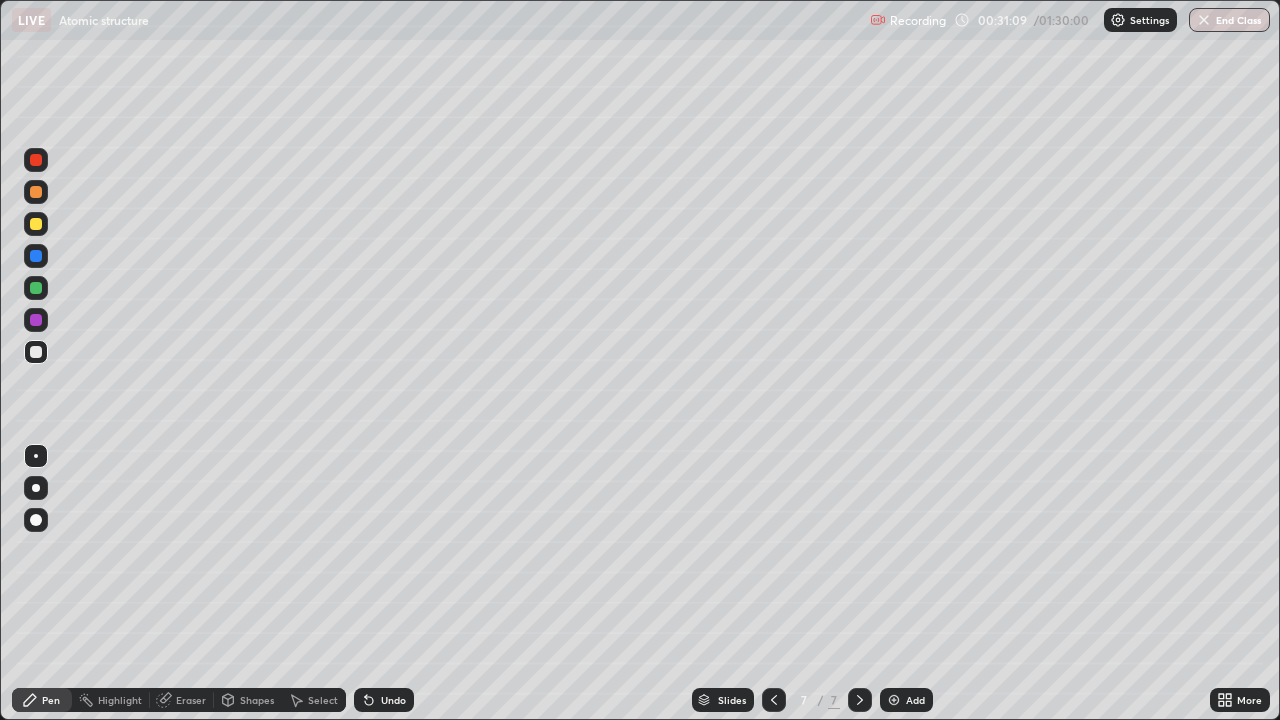 click on "Slides 7 / 7 Add" at bounding box center (812, 700) 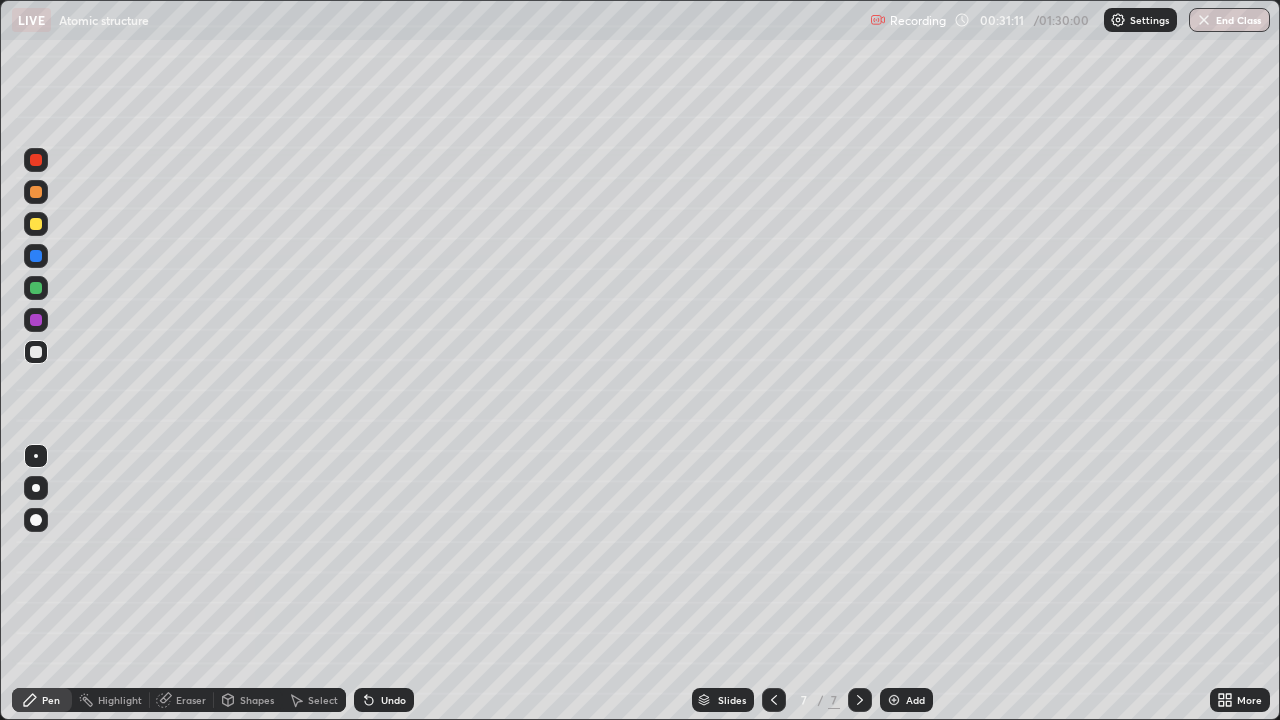 click on "Slides 7 / 7 Add" at bounding box center [812, 700] 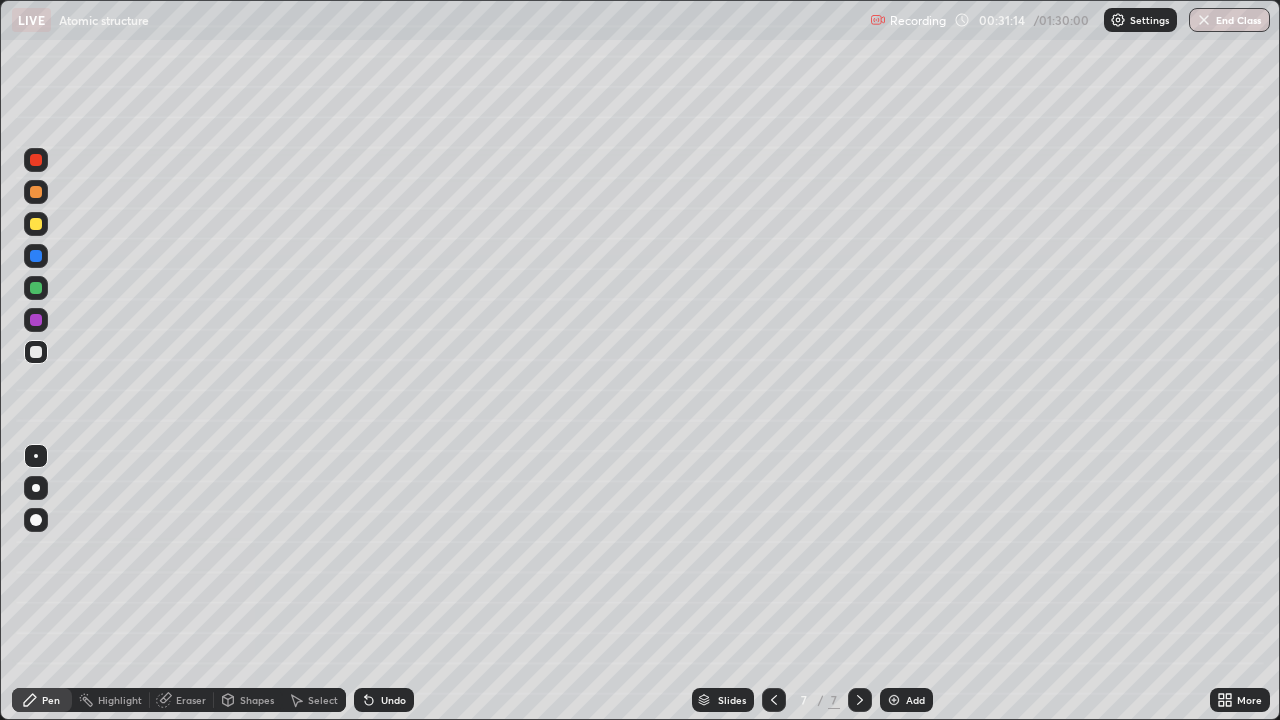 click on "Undo" at bounding box center [393, 700] 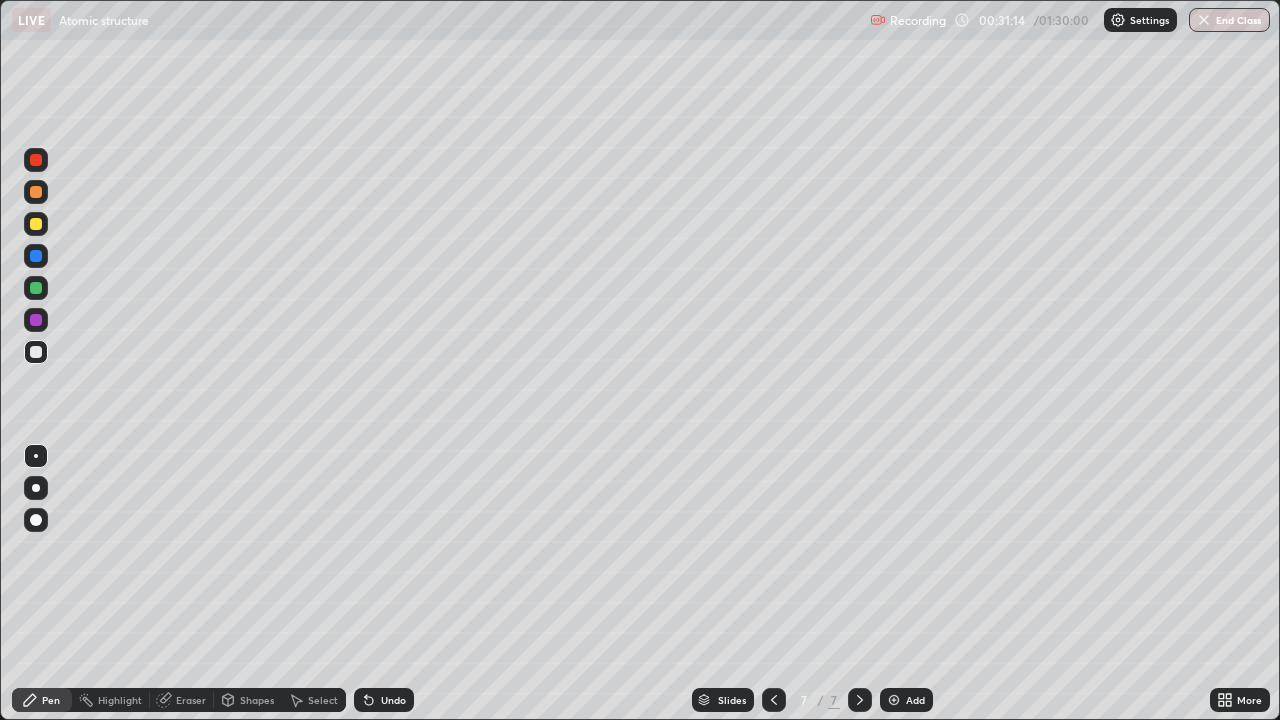 click on "Undo" at bounding box center (393, 700) 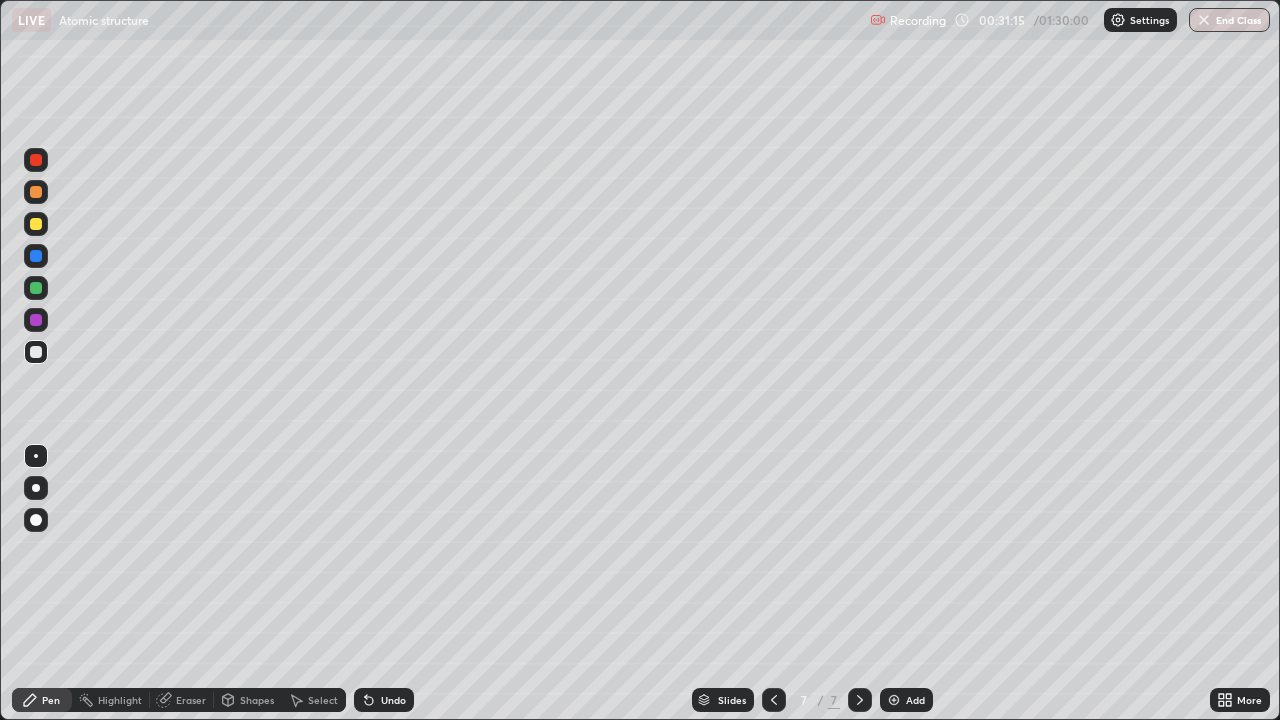 click on "Undo" at bounding box center (393, 700) 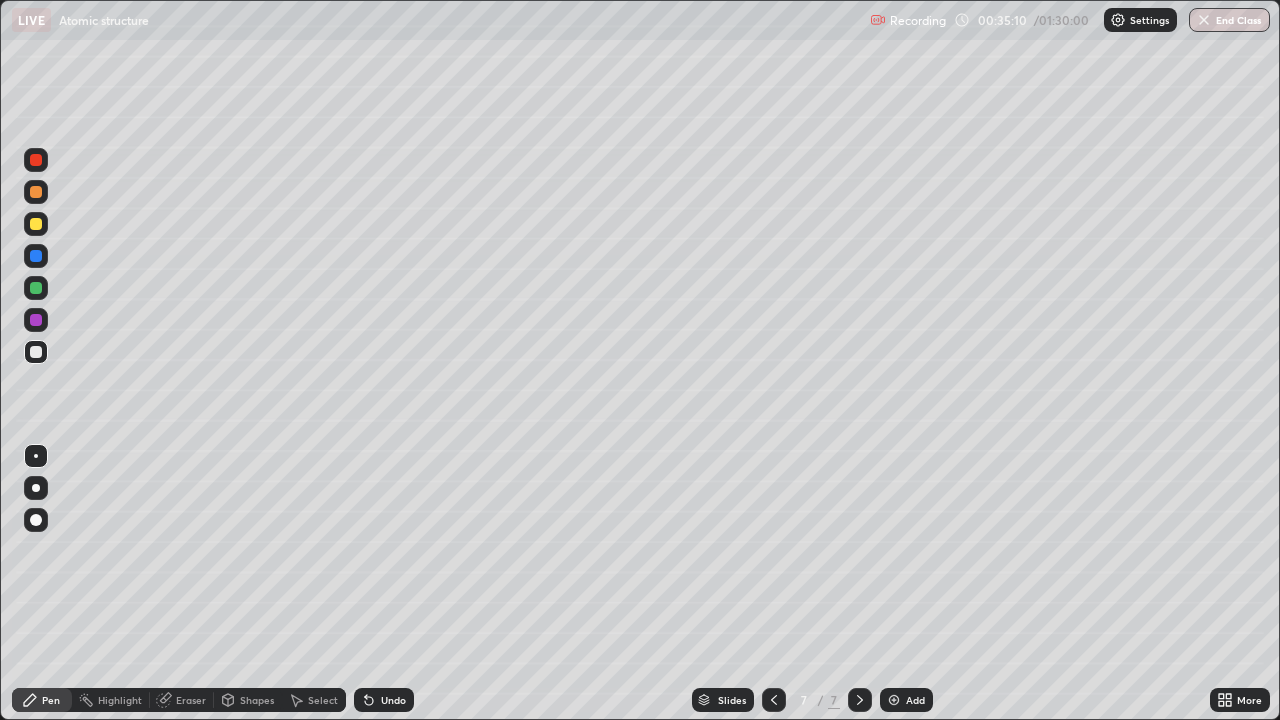 click at bounding box center [894, 700] 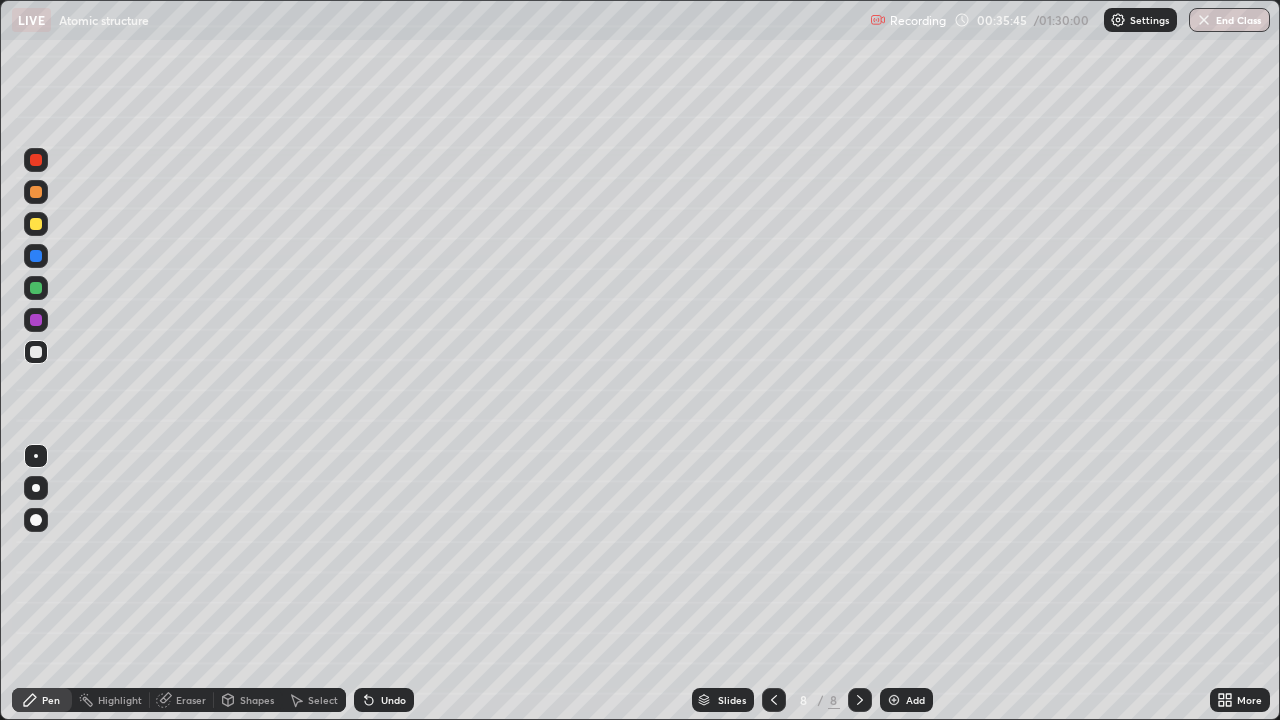 click on "Undo" at bounding box center [393, 700] 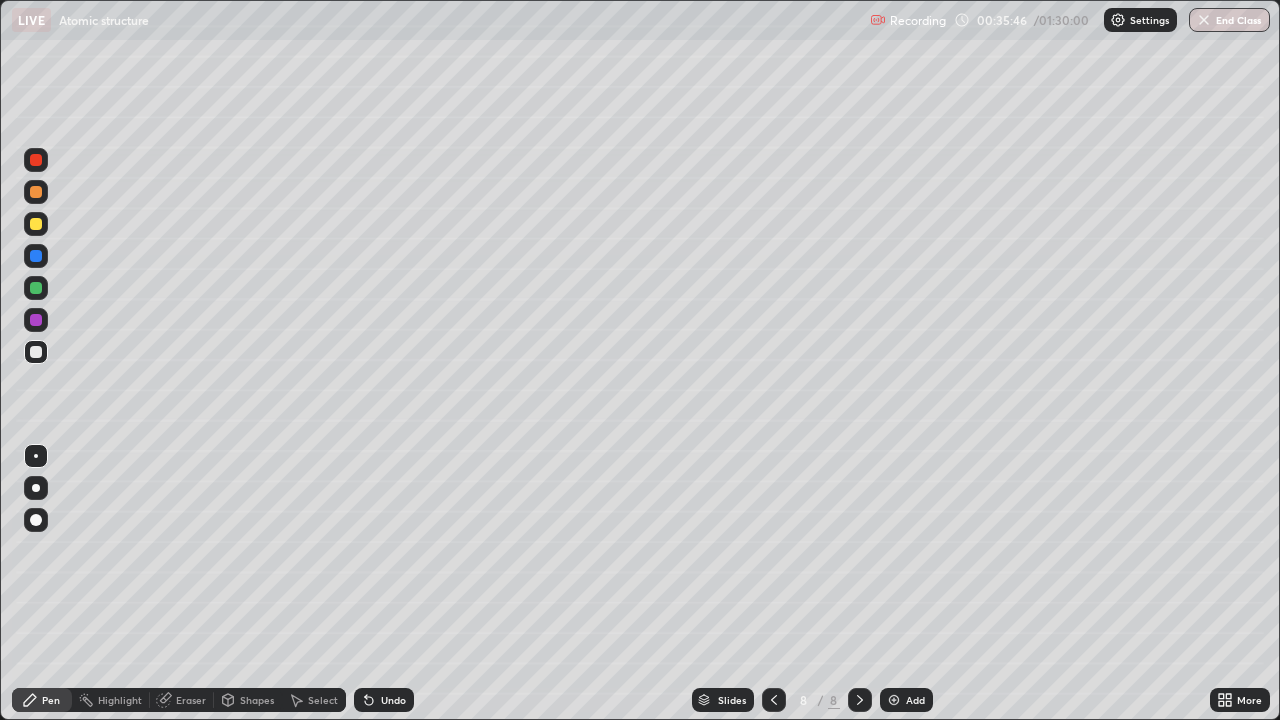 click on "Undo" at bounding box center (384, 700) 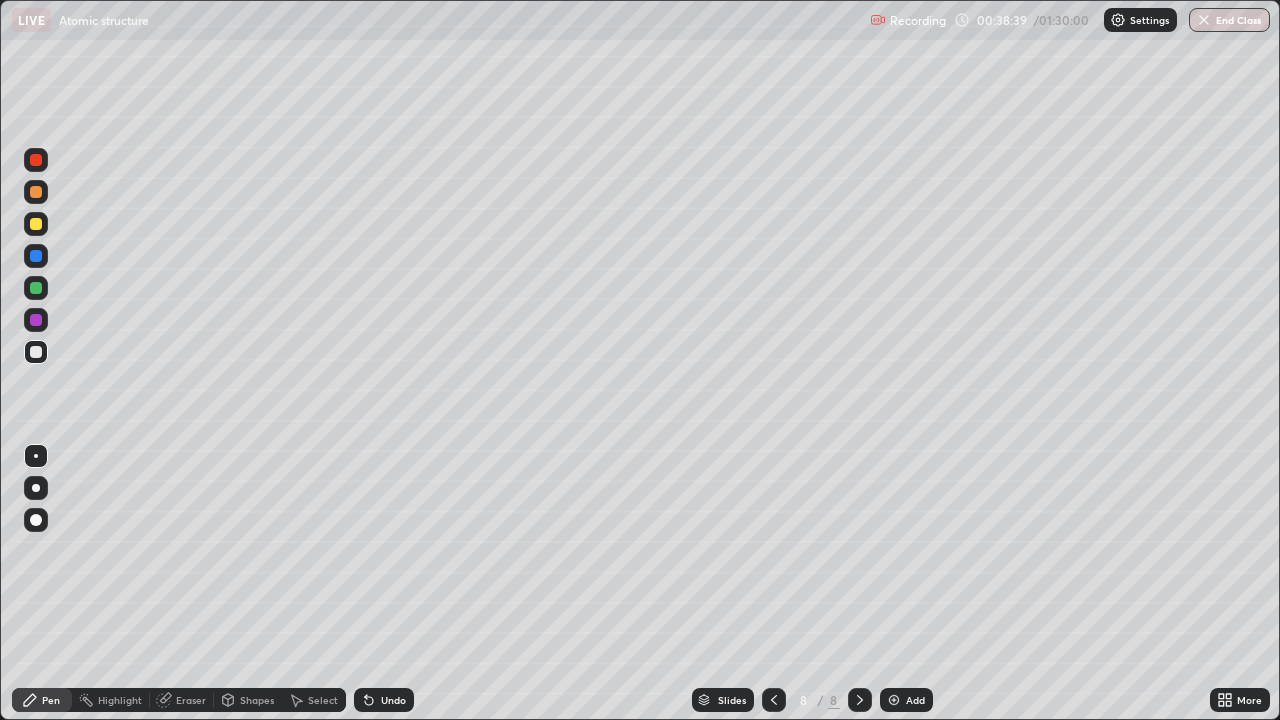 click on "Add" at bounding box center (906, 700) 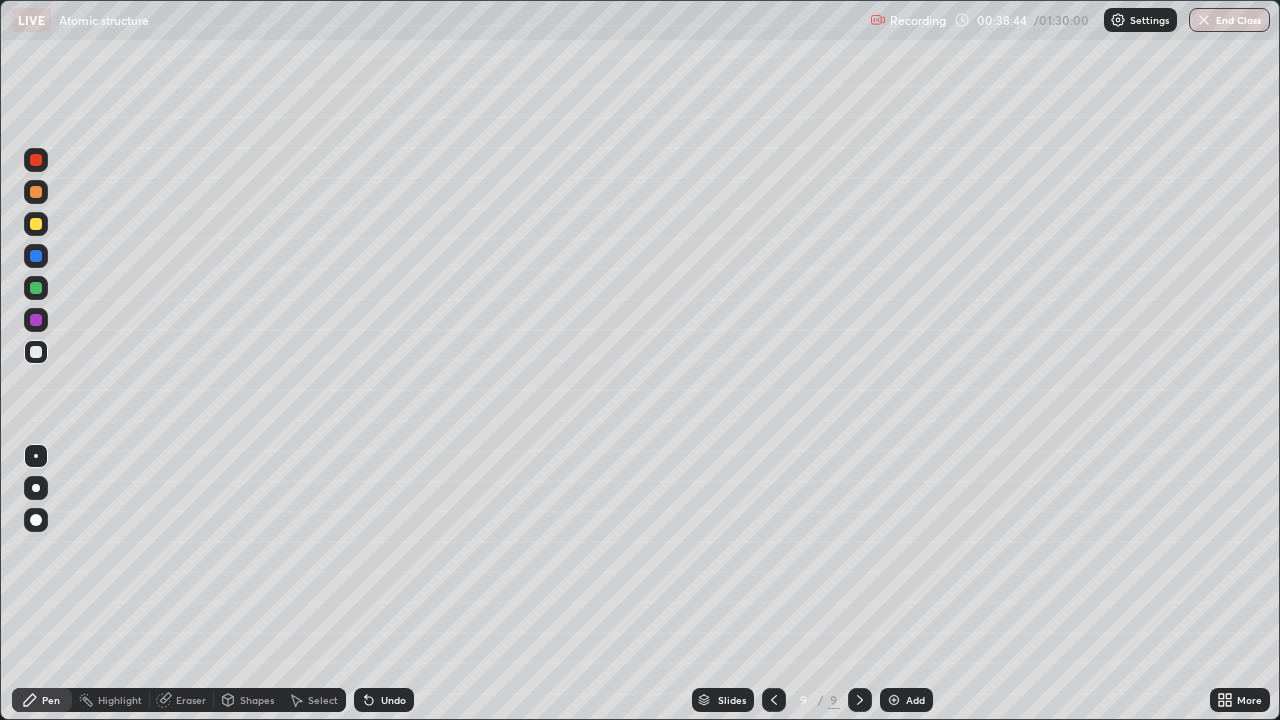 click on "Undo" at bounding box center (393, 700) 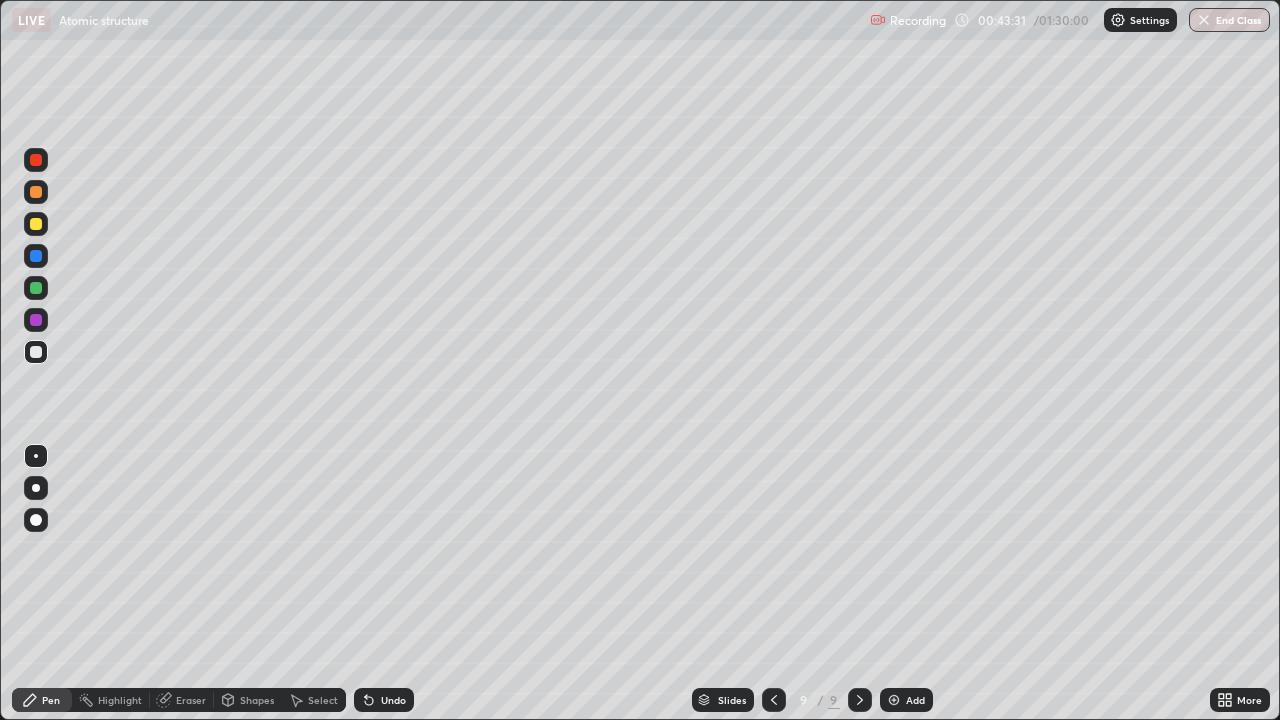 click on "Erase all" at bounding box center [36, 360] 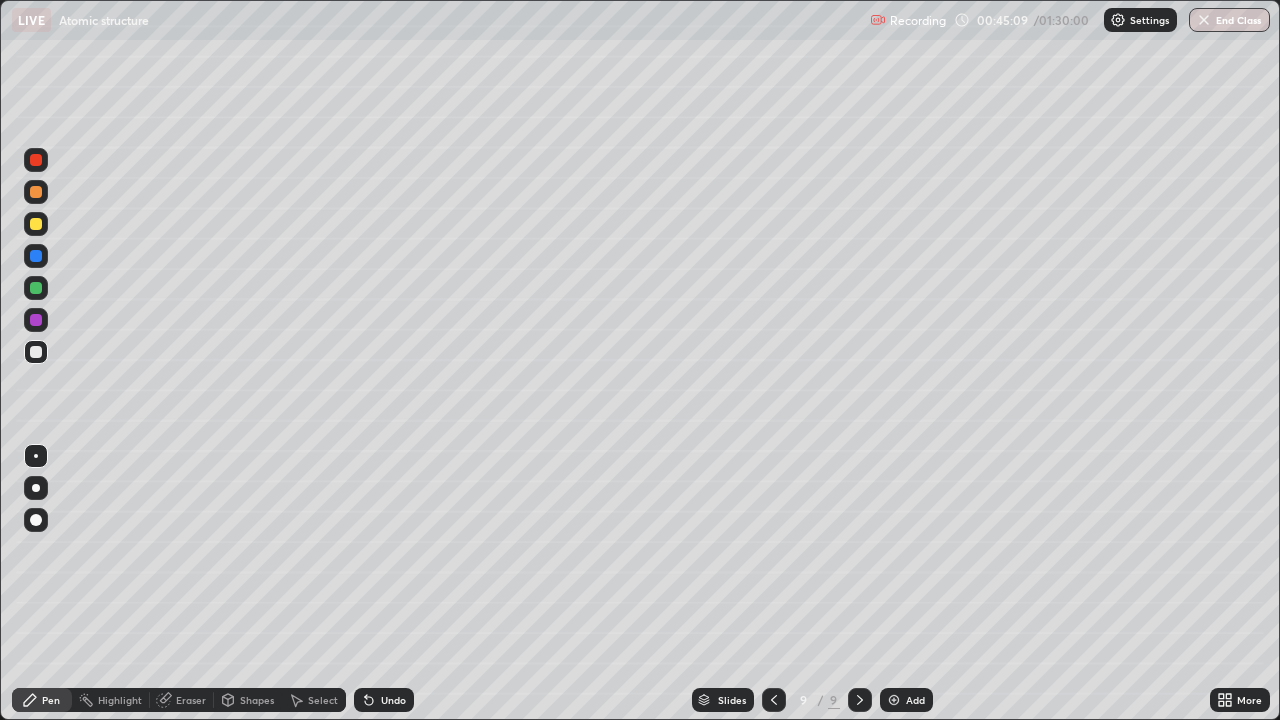 click at bounding box center [894, 700] 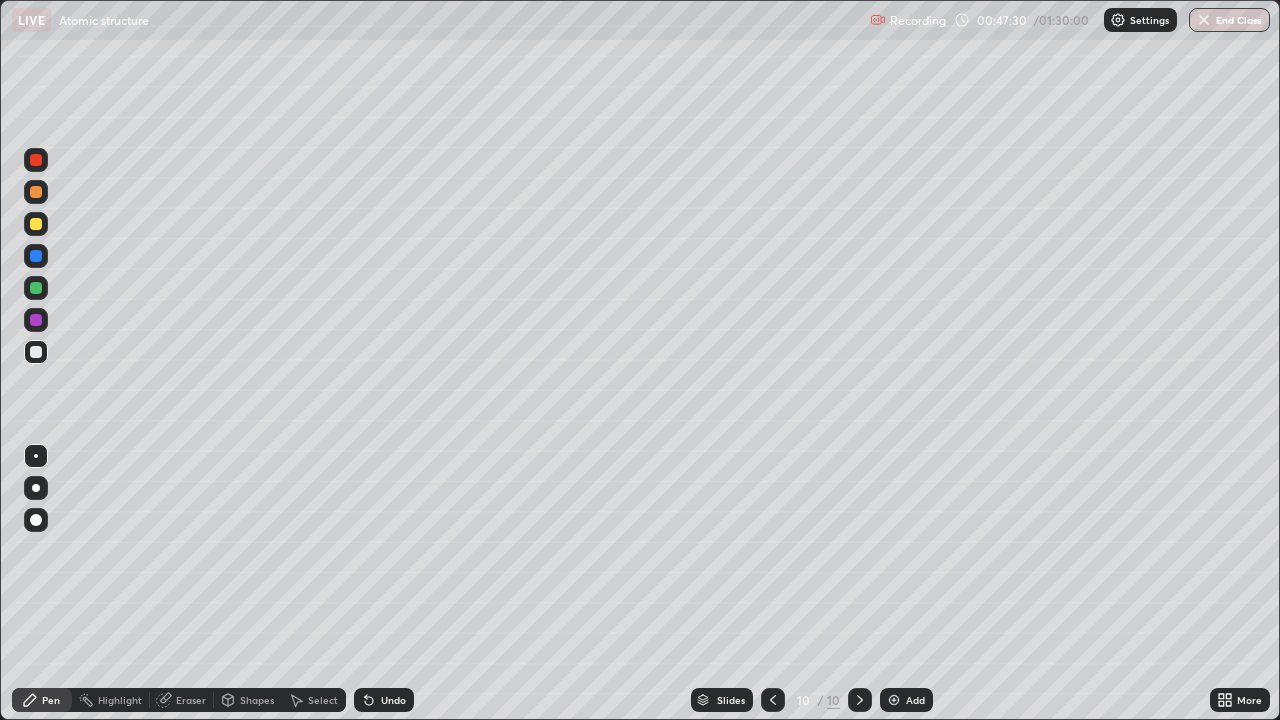 click on "Undo" at bounding box center [393, 700] 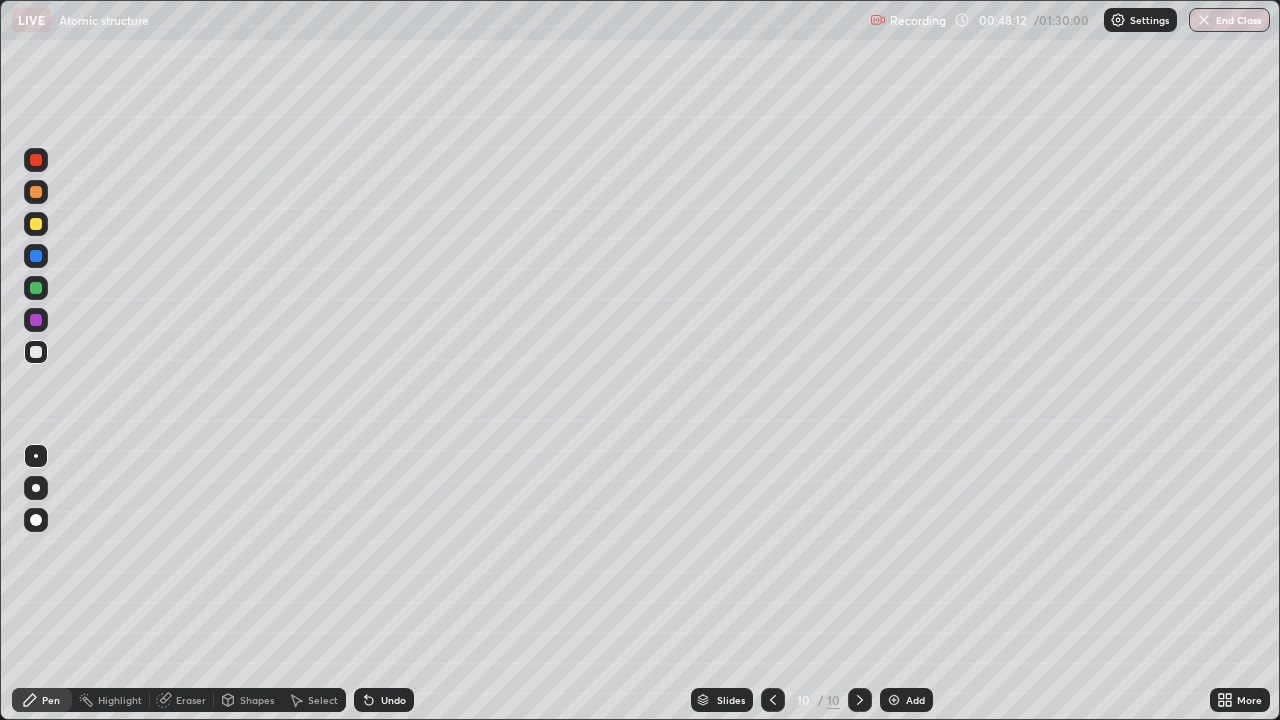 click at bounding box center [894, 700] 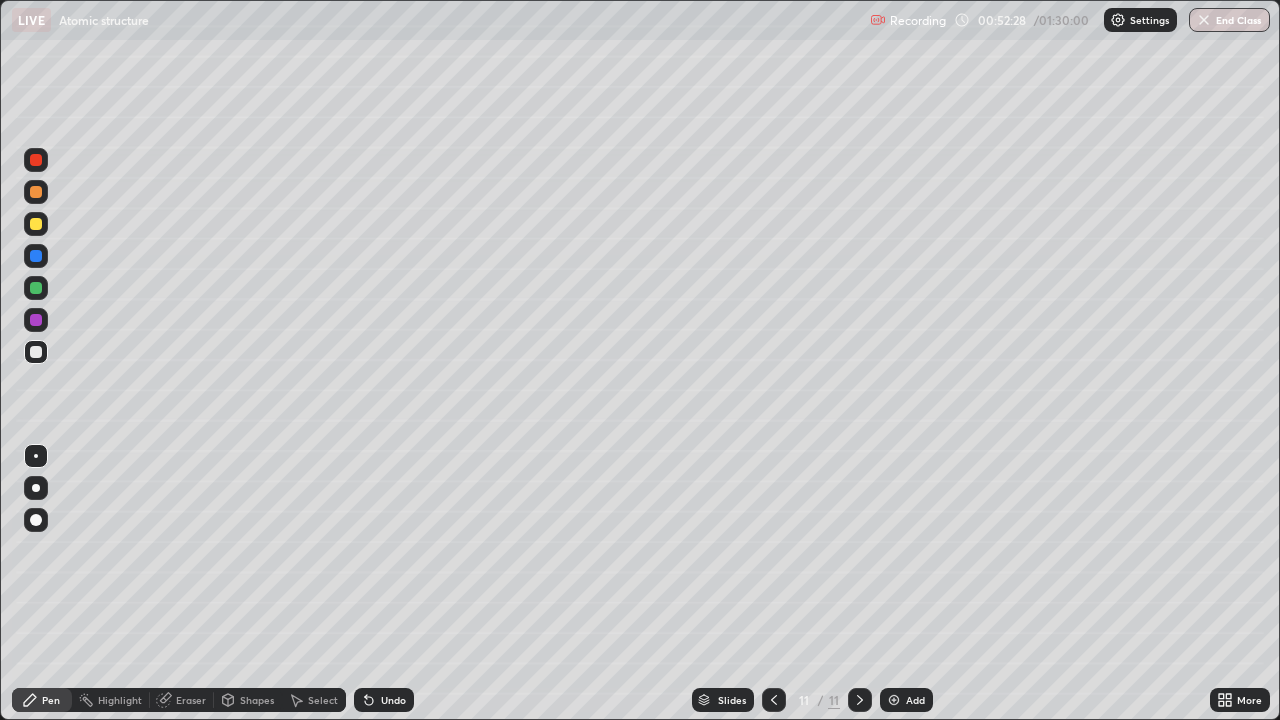 click on "Add" at bounding box center [906, 700] 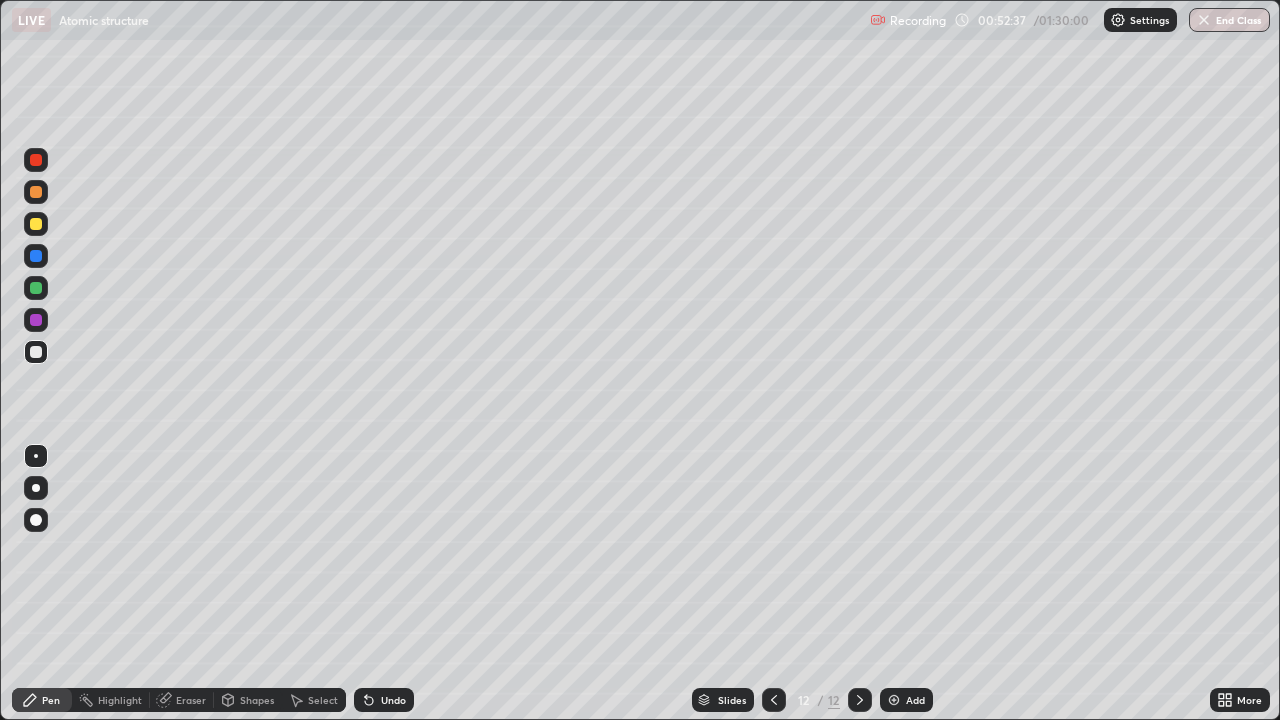 click at bounding box center (36, 192) 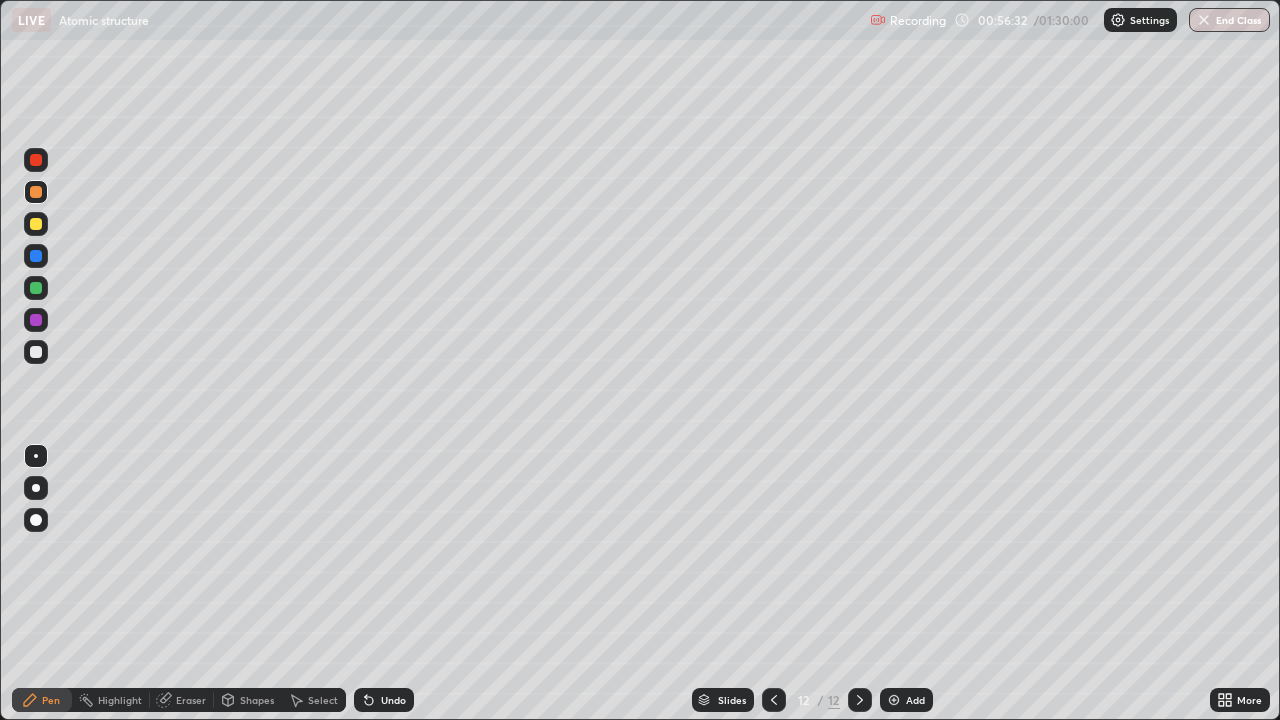 click at bounding box center [36, 160] 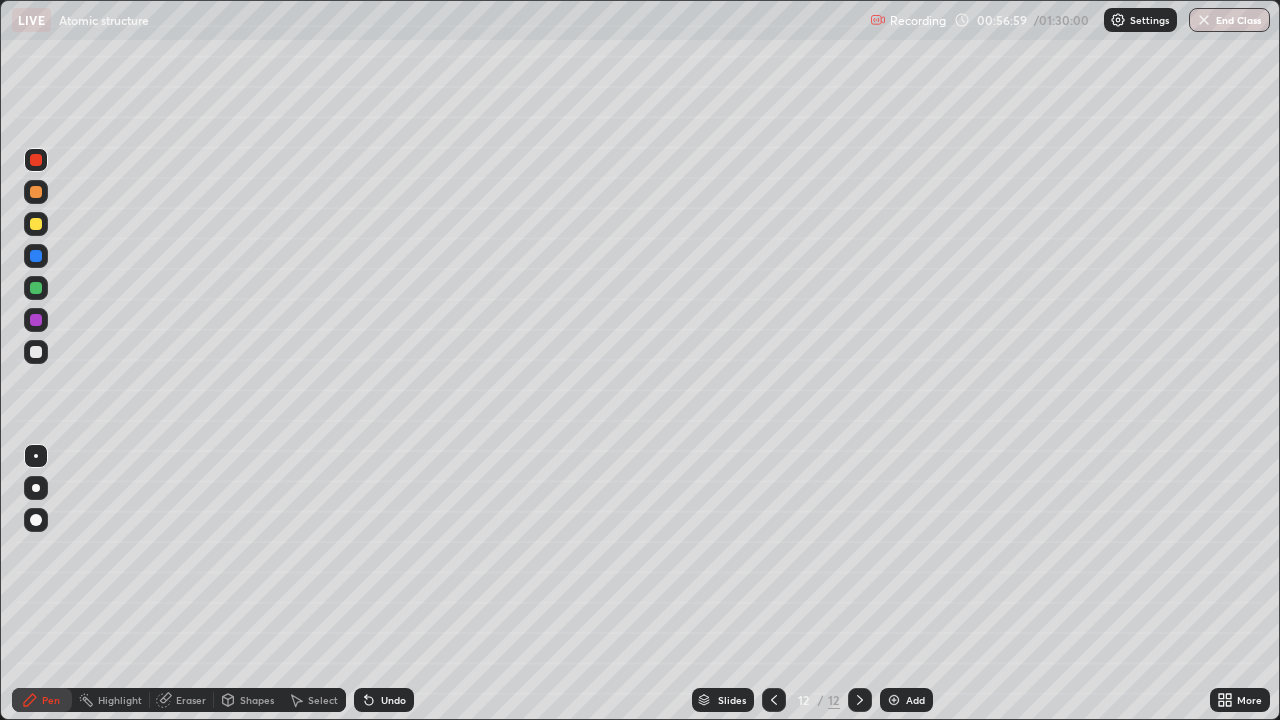 click at bounding box center (894, 700) 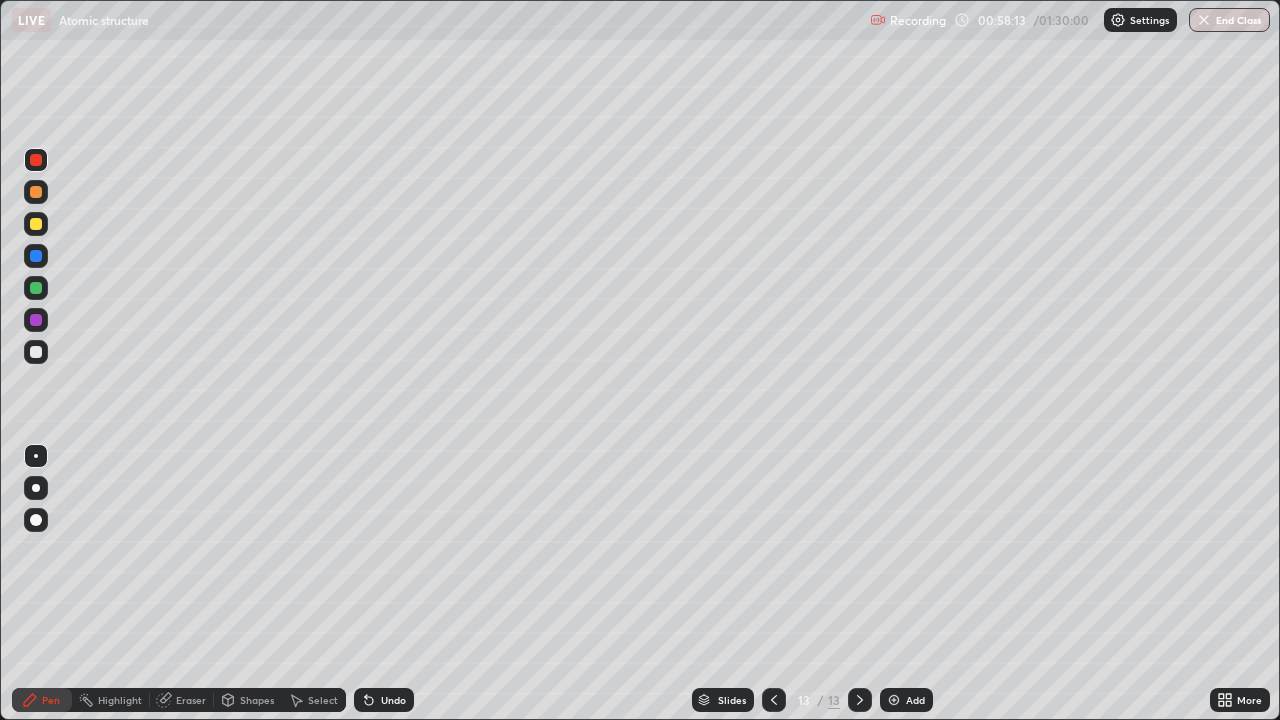 click 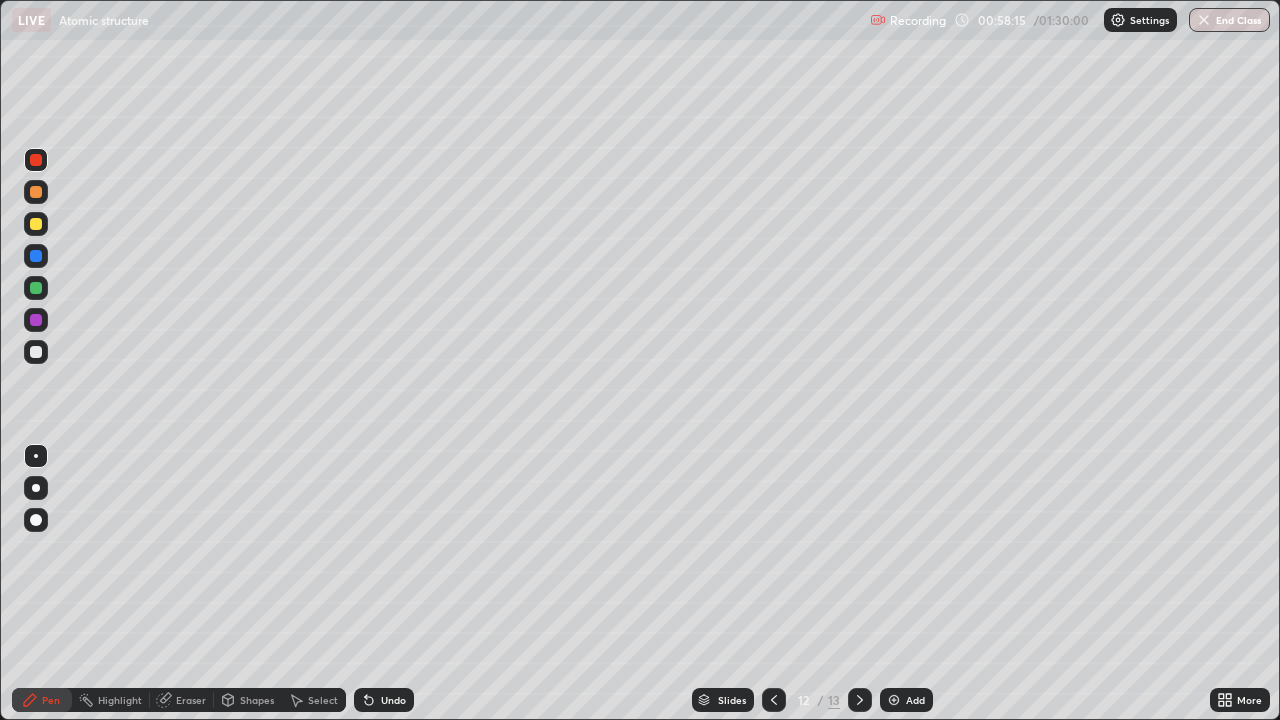 click at bounding box center (36, 352) 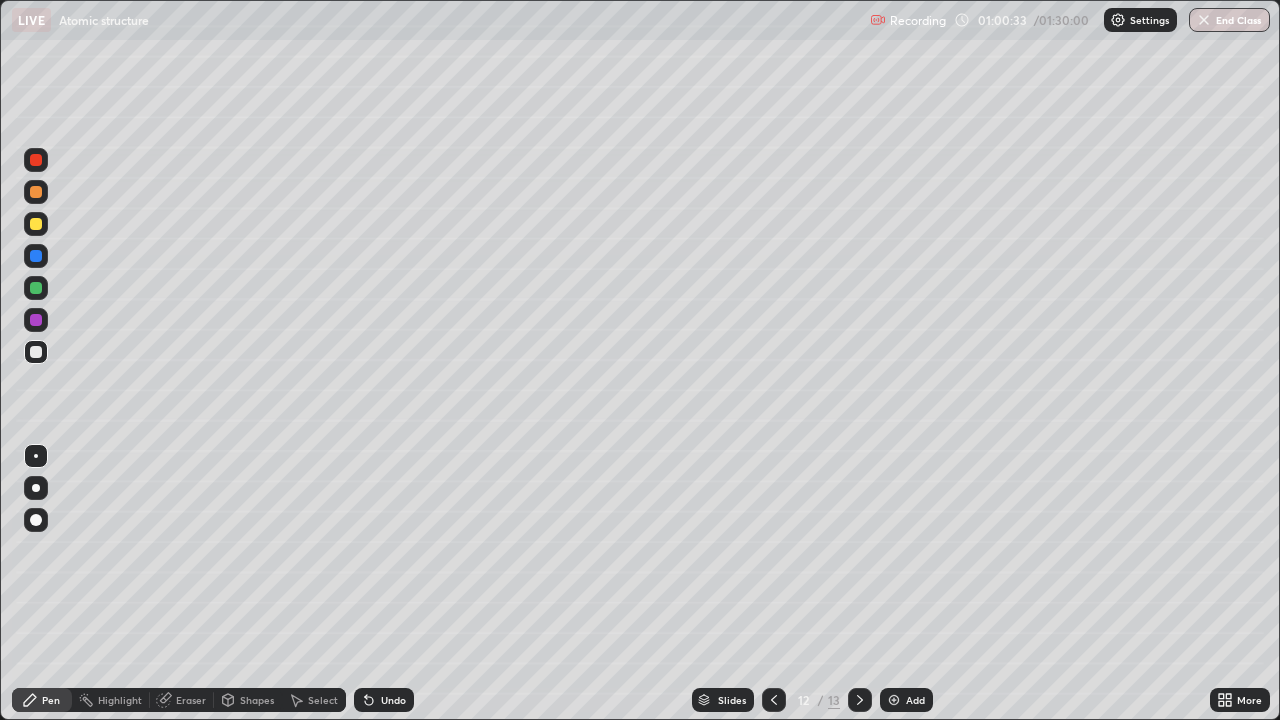 click 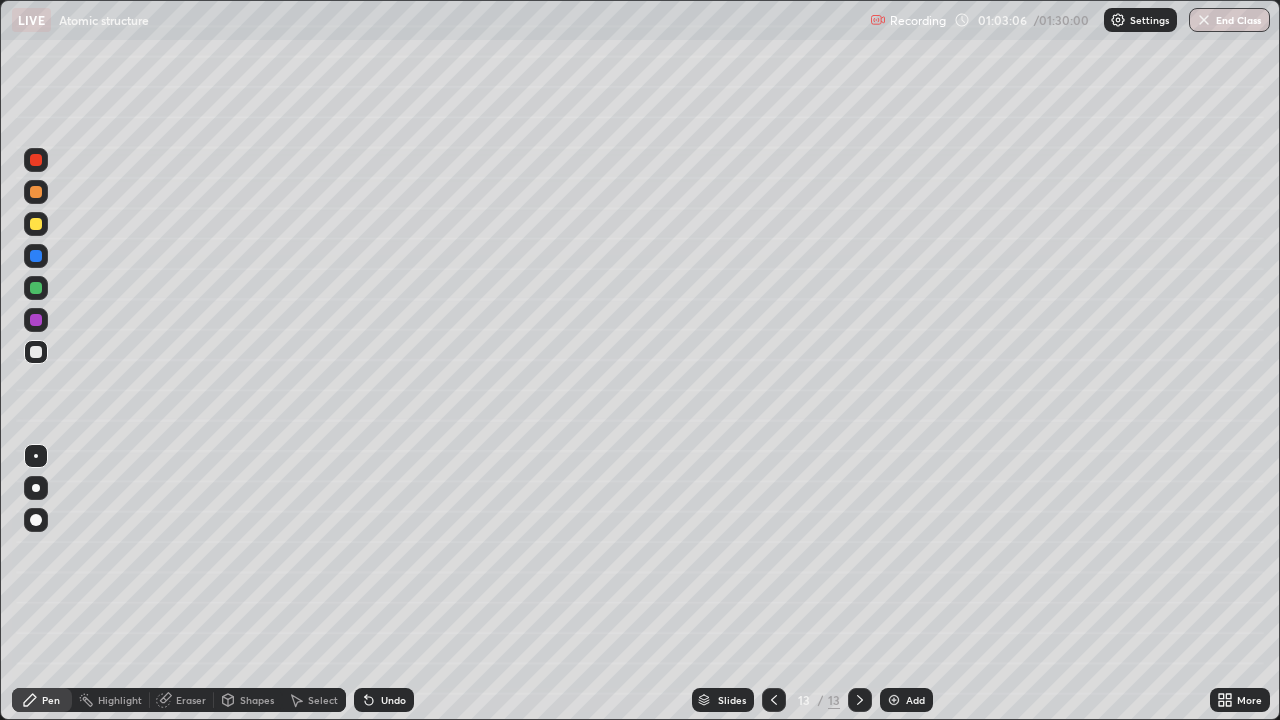 click 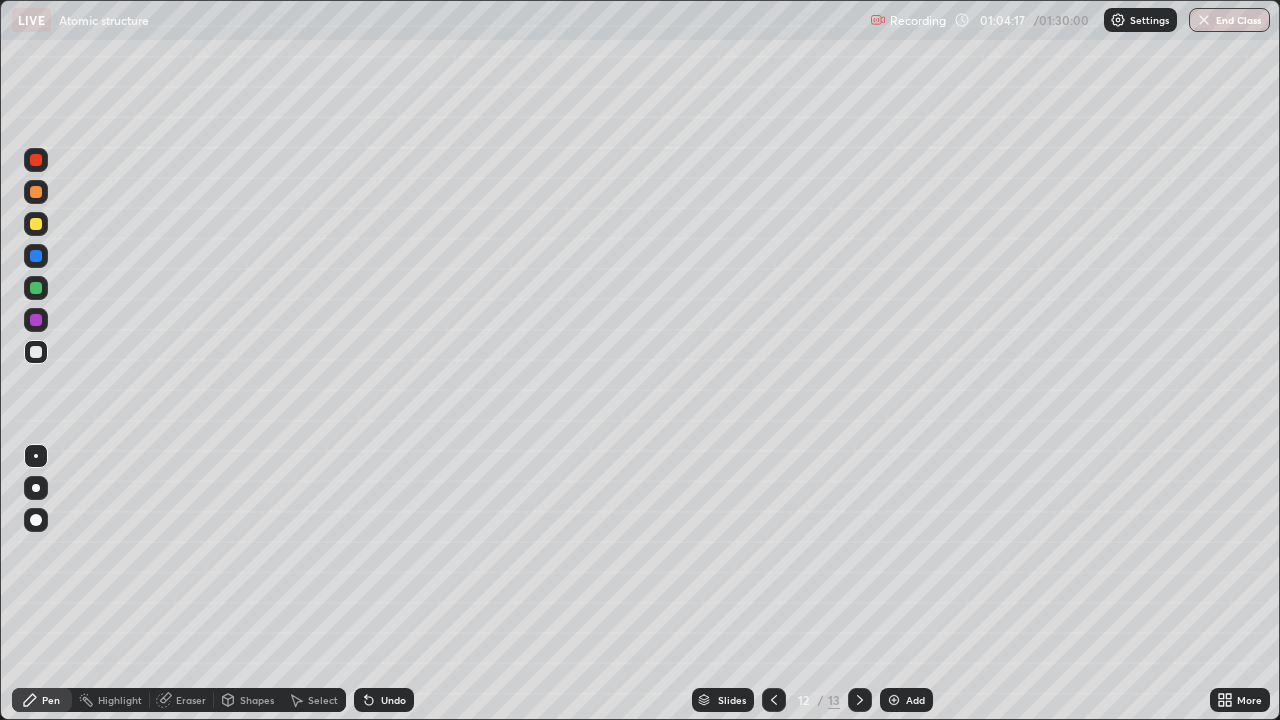 click on "Undo" at bounding box center [393, 700] 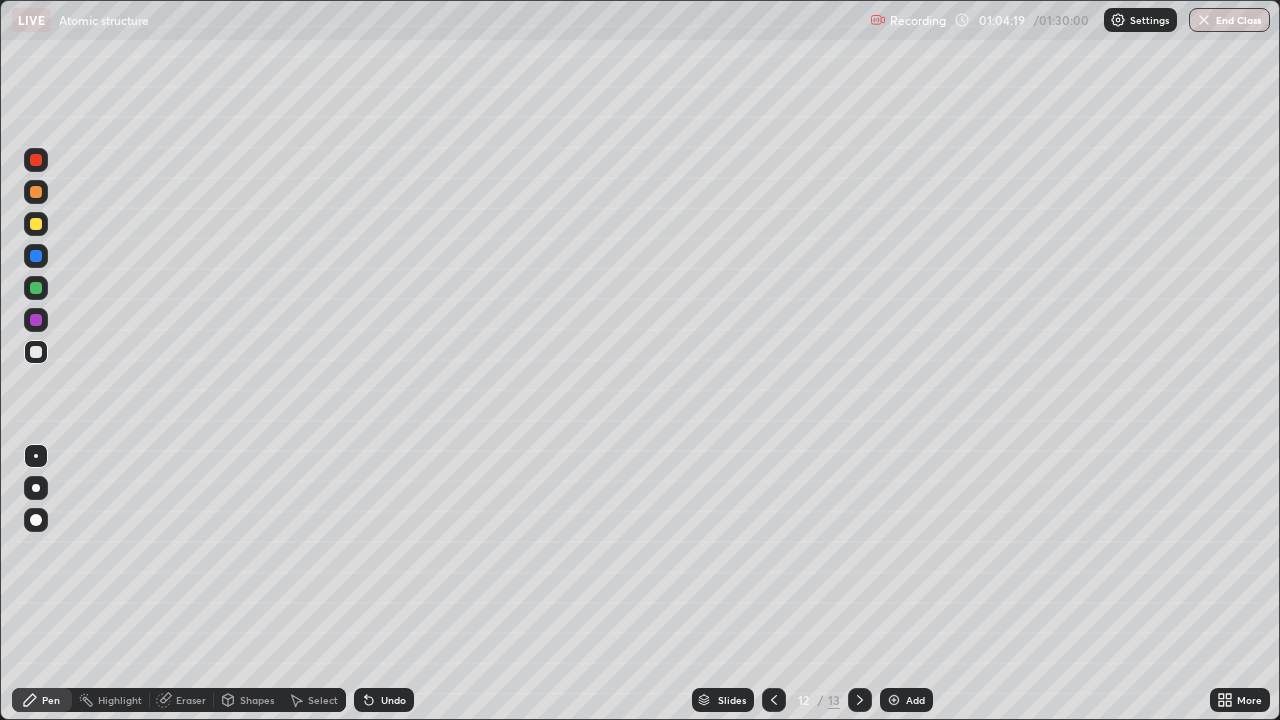 click at bounding box center [36, 256] 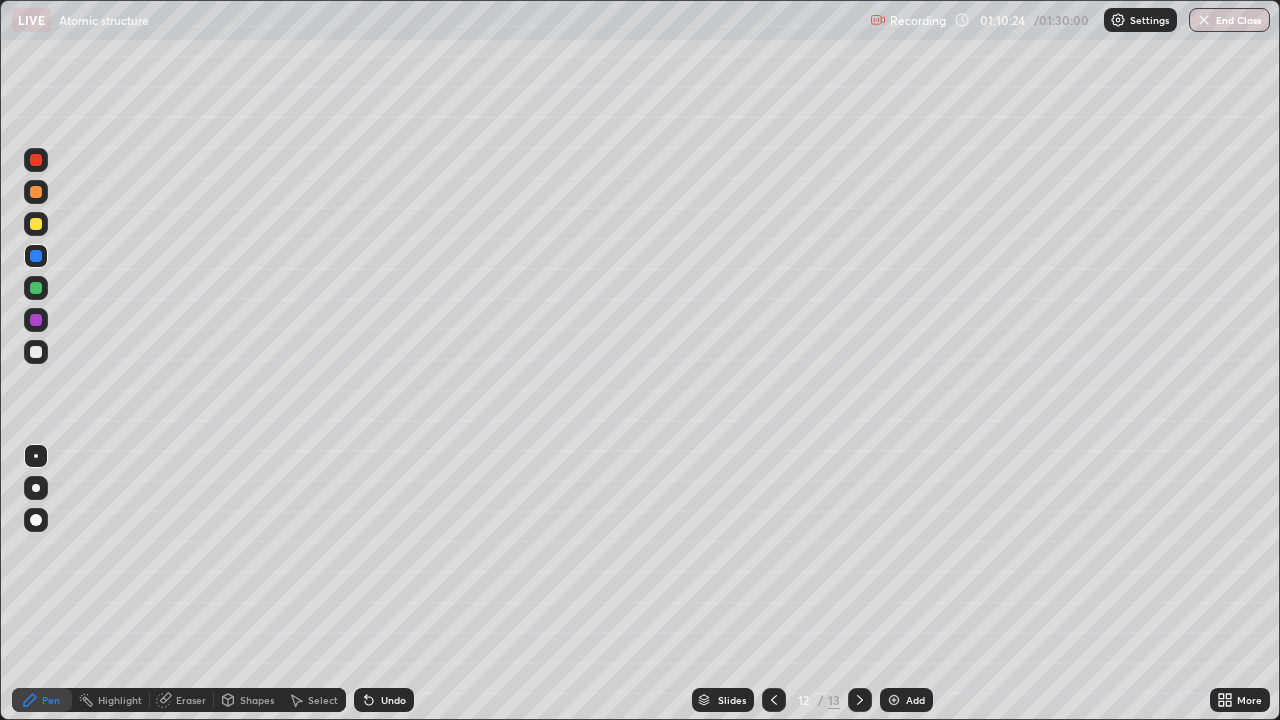 click at bounding box center [860, 700] 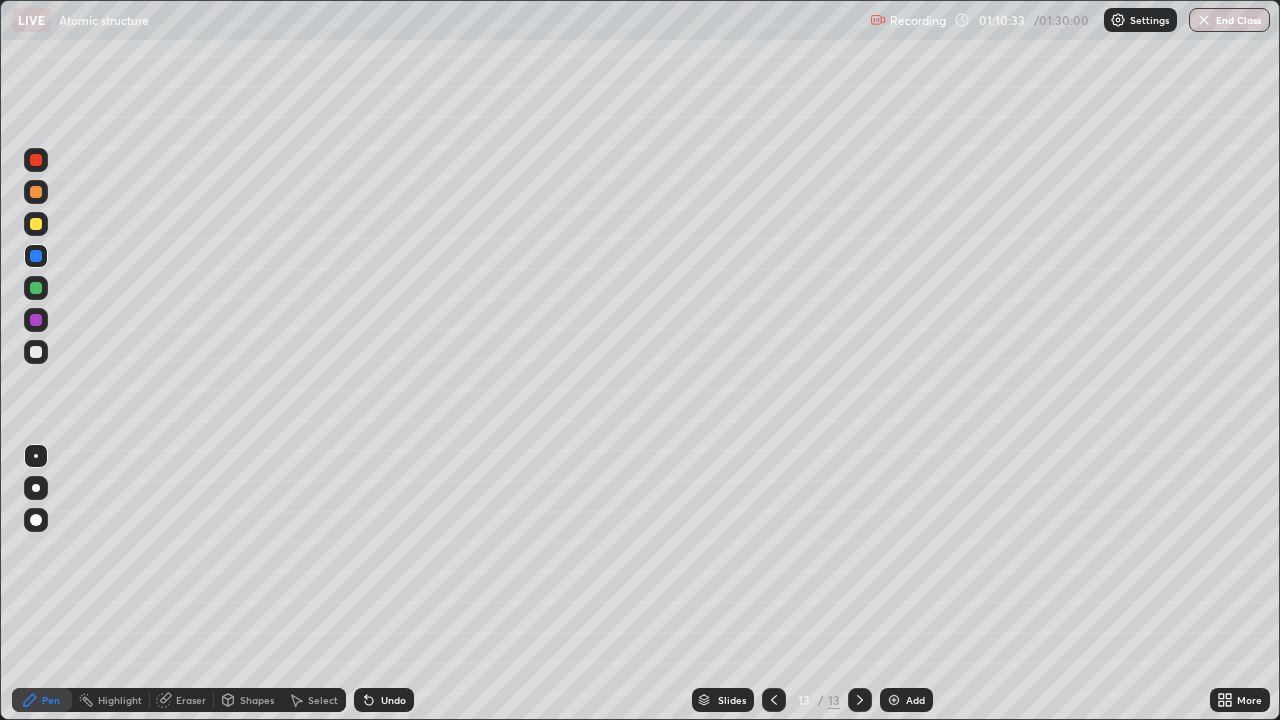 click on "Undo" at bounding box center (393, 700) 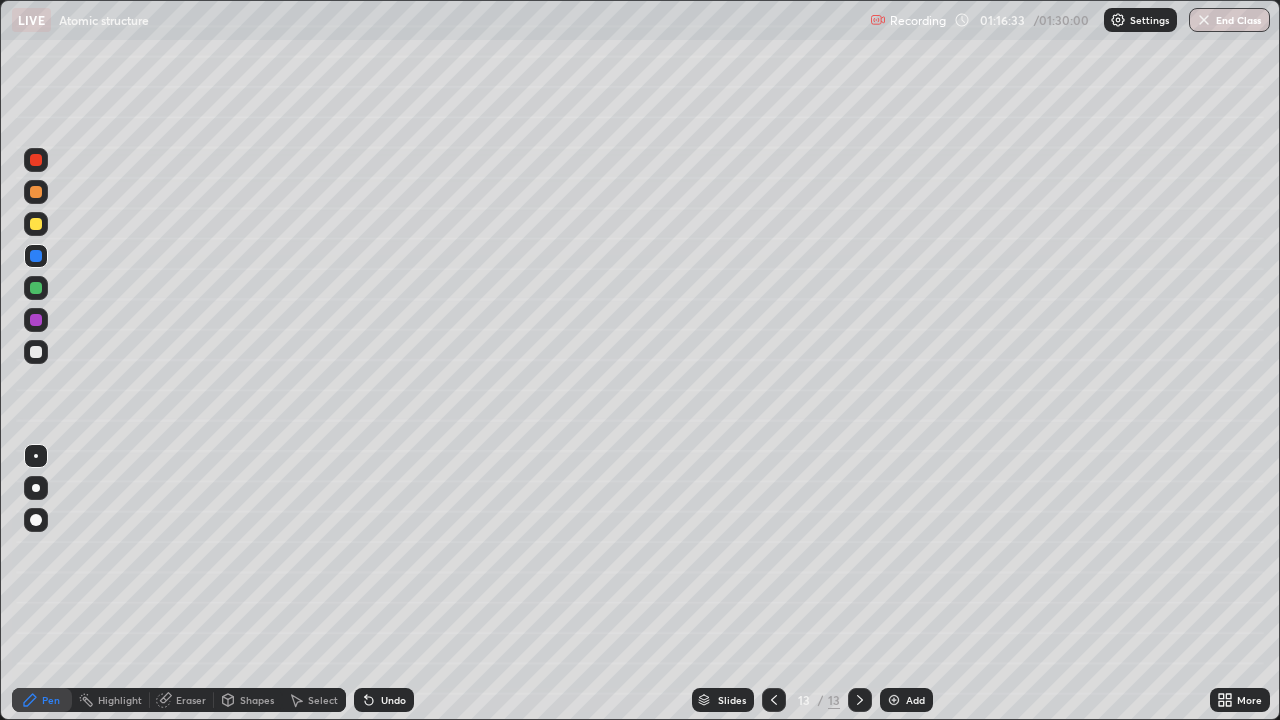 click on "Add" at bounding box center [915, 700] 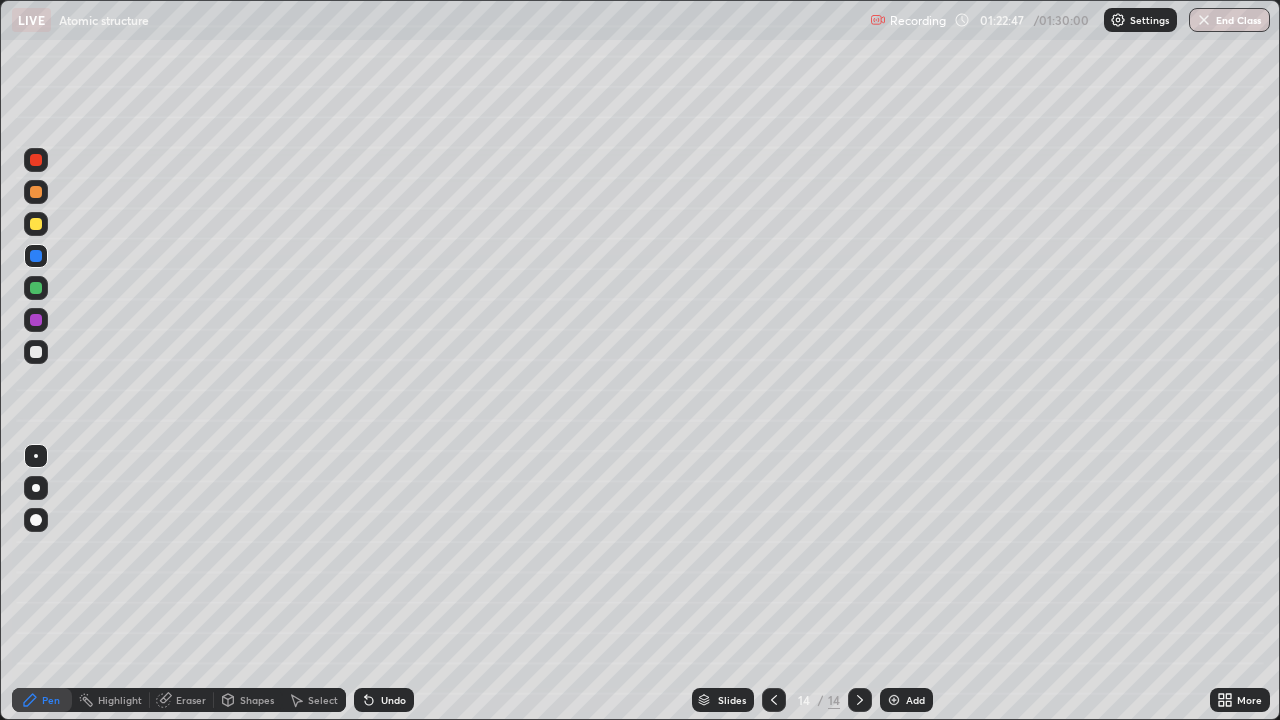 click 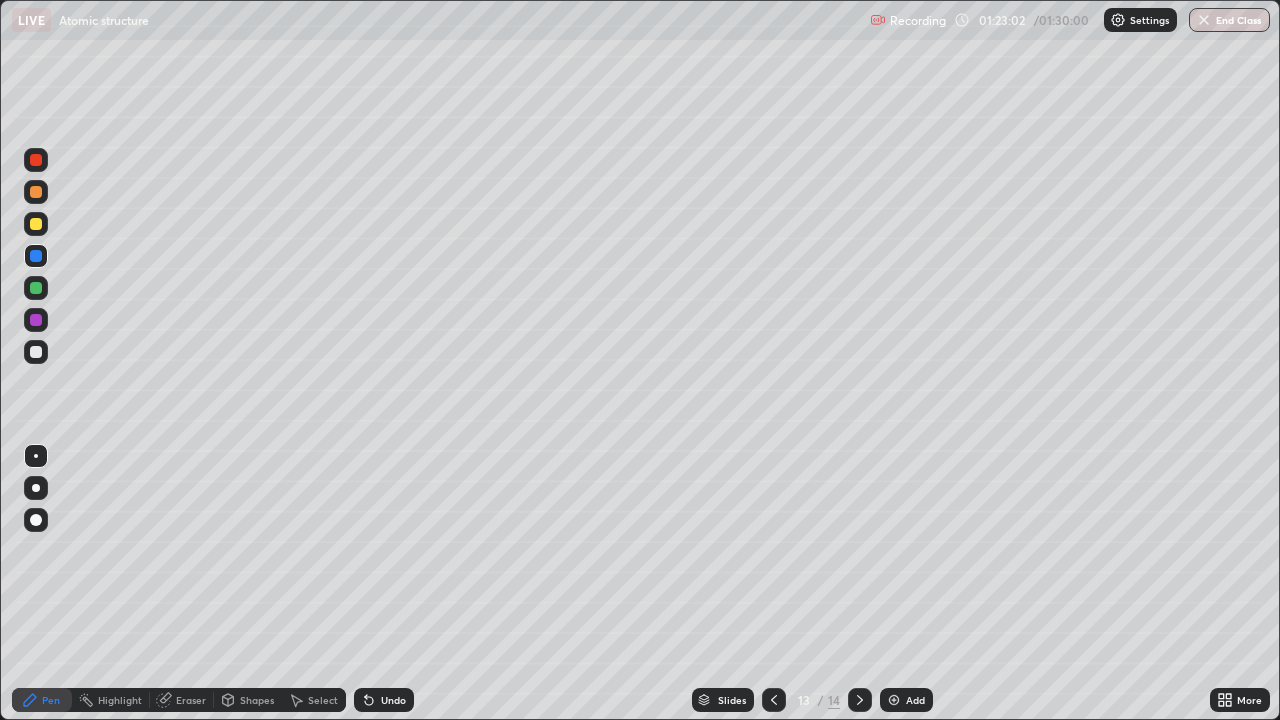 click on "End Class" at bounding box center [1229, 20] 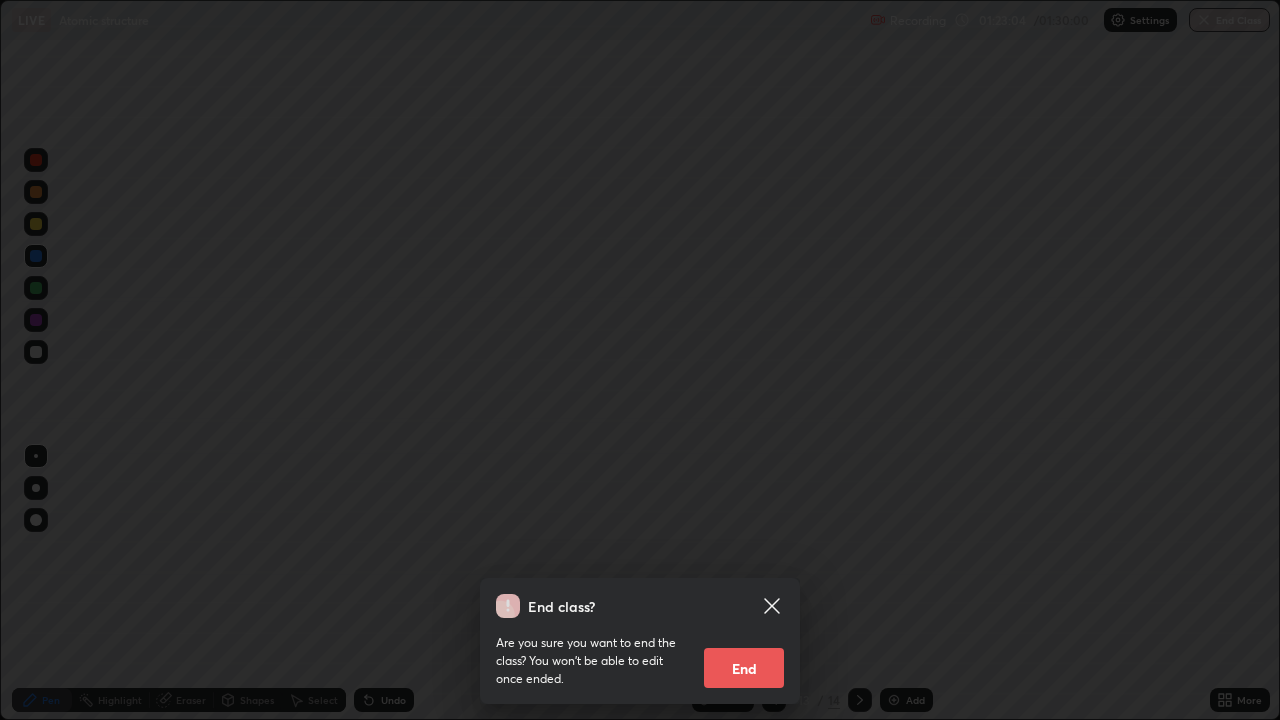 click on "End" at bounding box center [744, 668] 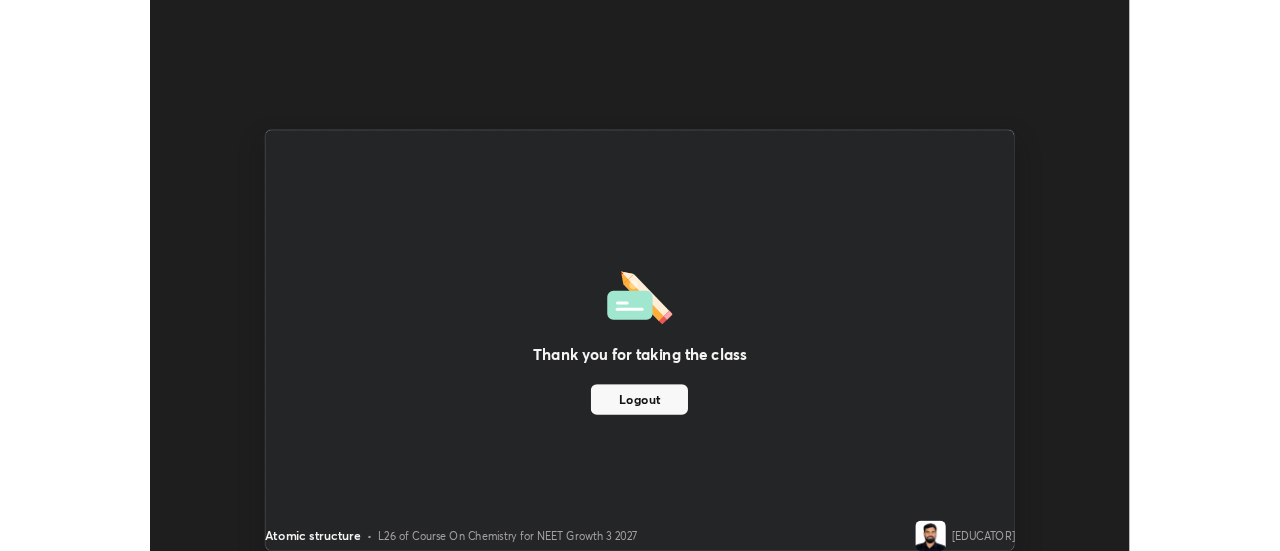 scroll, scrollTop: 551, scrollLeft: 1280, axis: both 